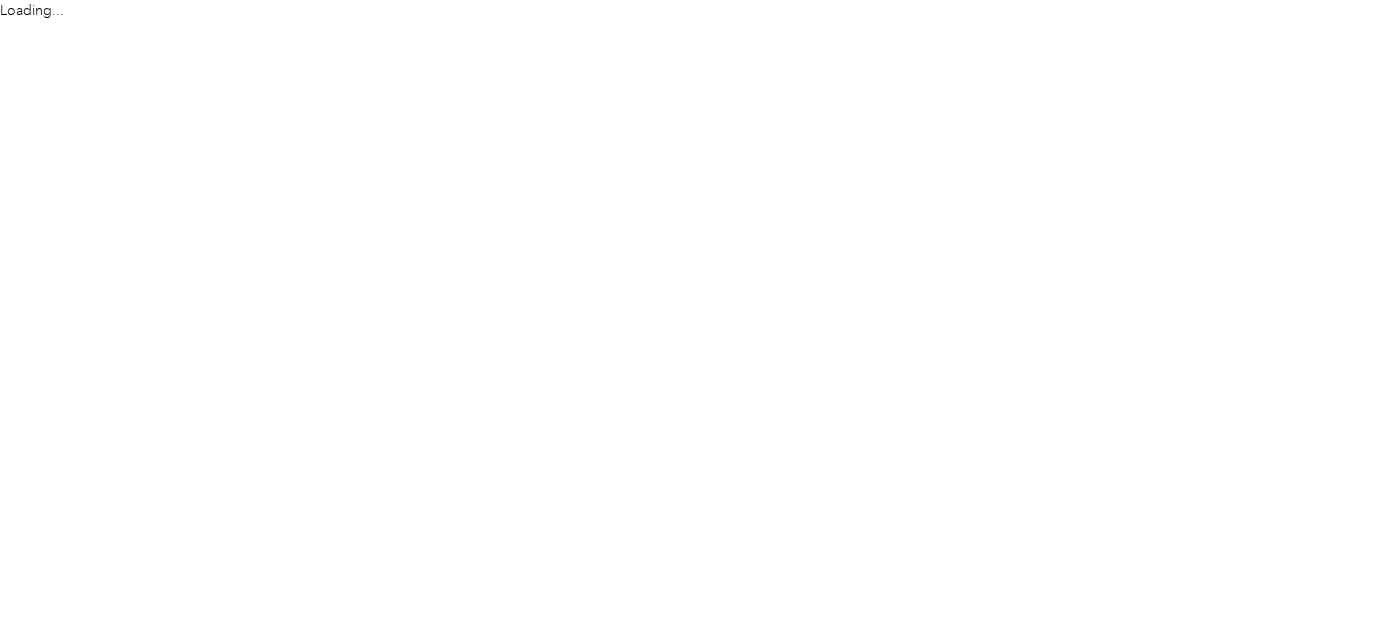 scroll, scrollTop: 0, scrollLeft: 0, axis: both 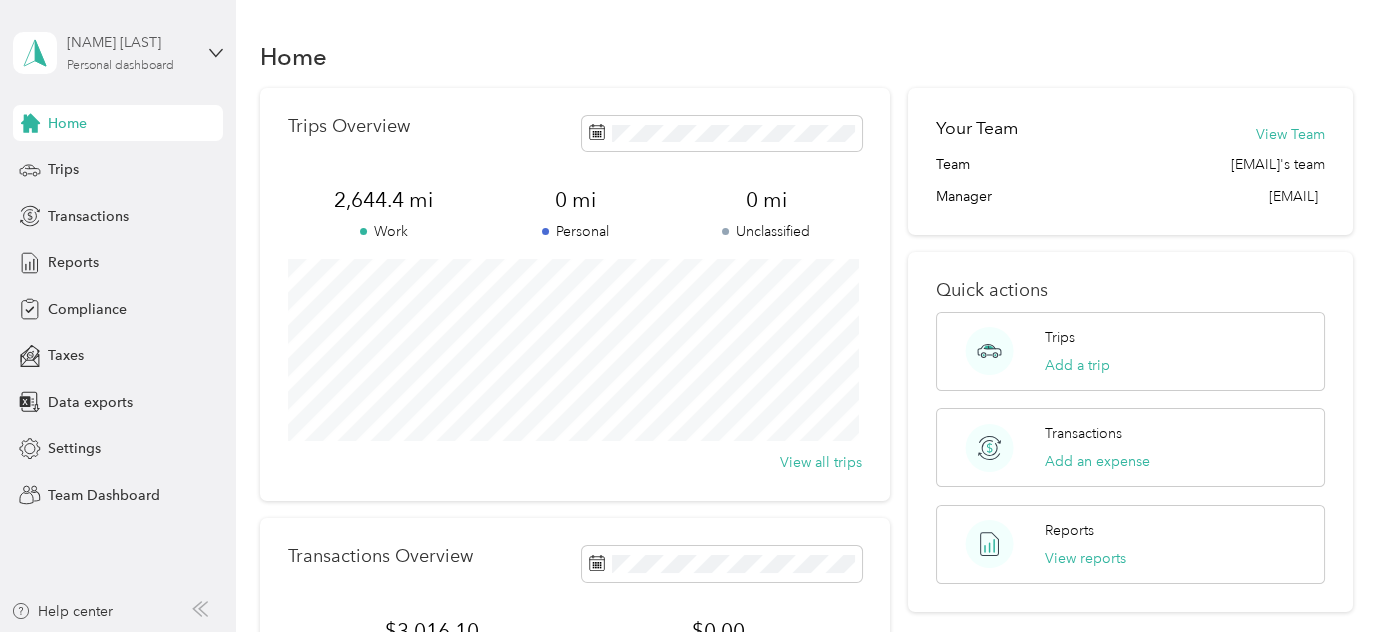 click on "[NAME] [LAST] Personal dashboard" at bounding box center (129, 52) 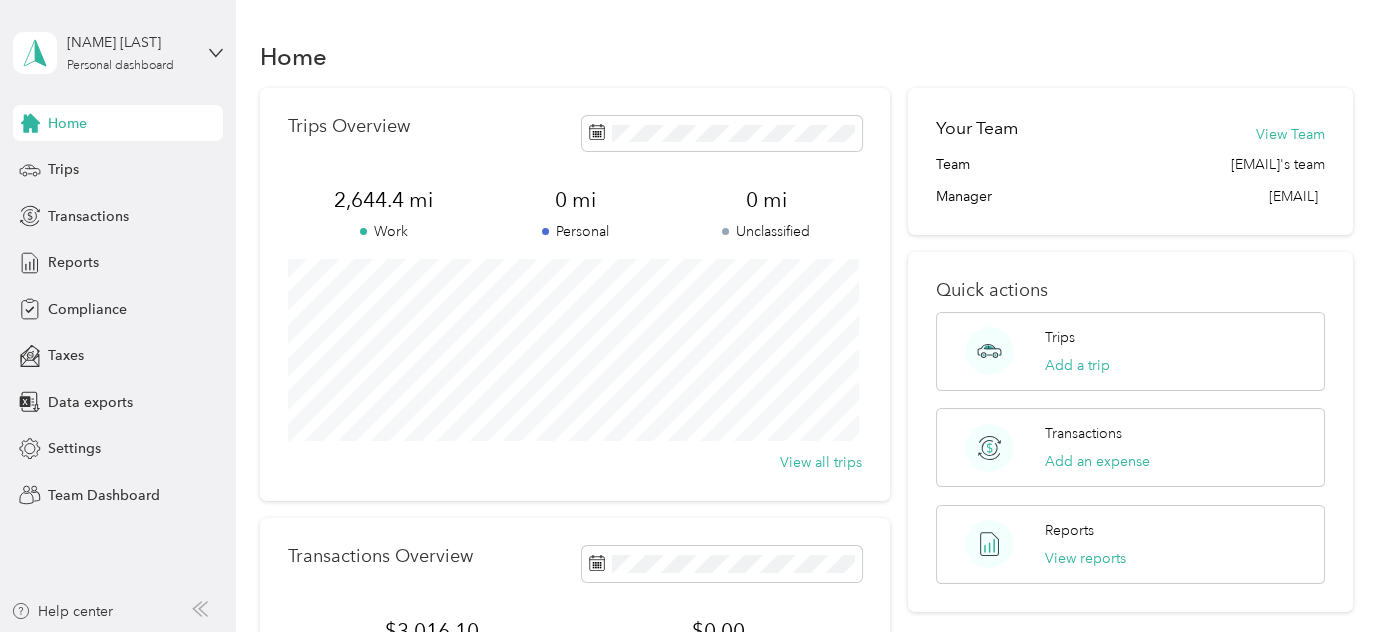 click on "Team dashboard" at bounding box center [165, 161] 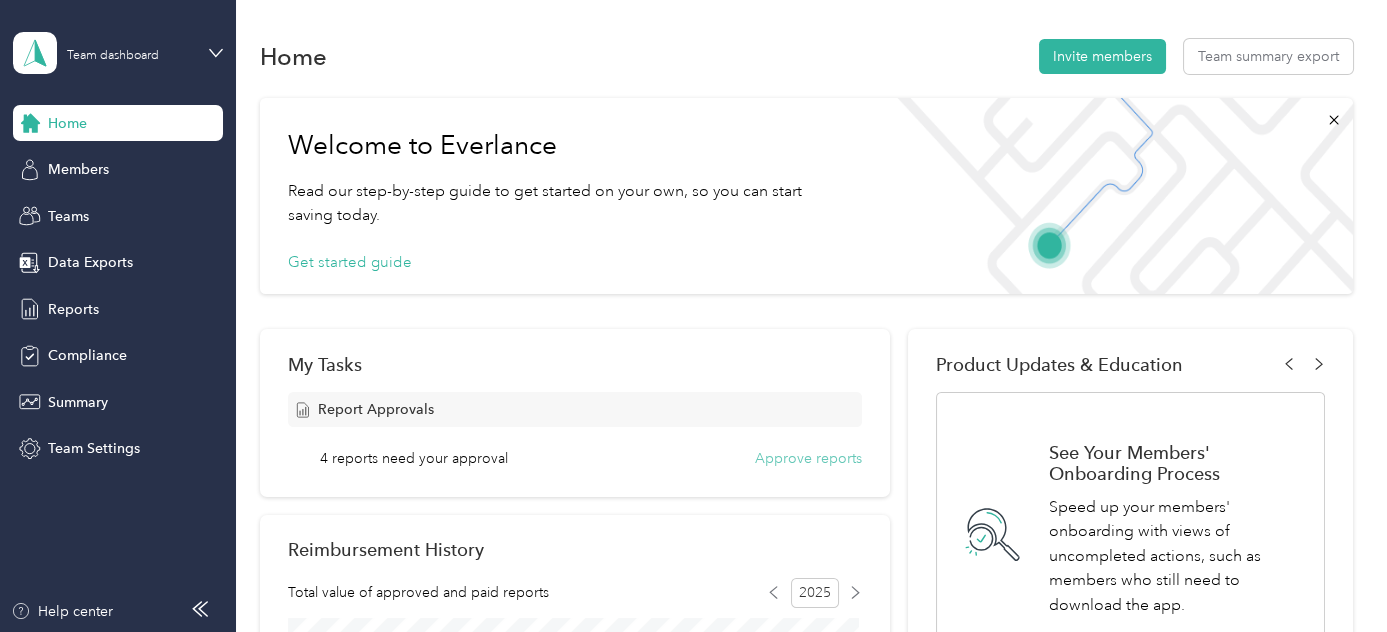 click on "Approve reports" at bounding box center (808, 458) 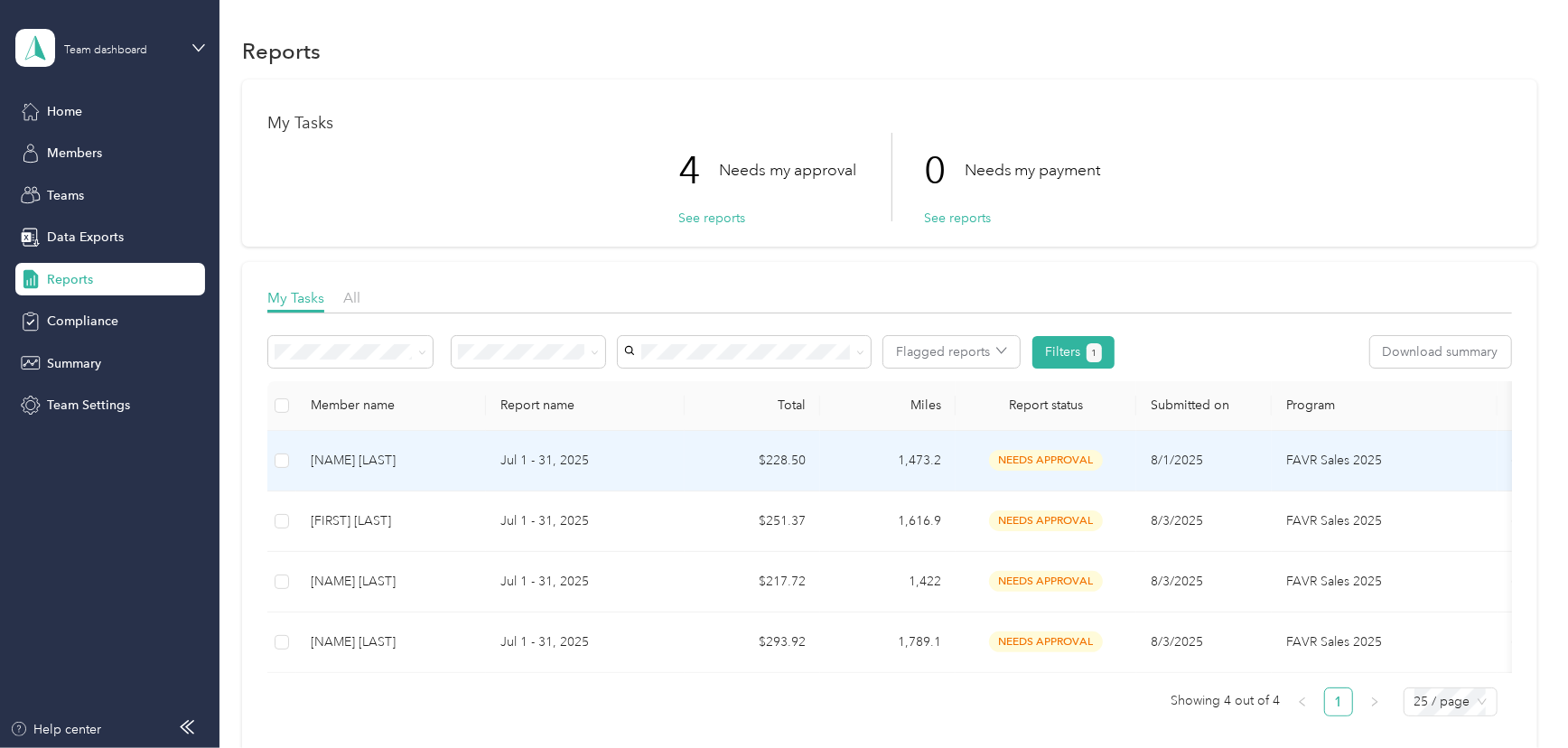 click on "[NAME] [LAST]" at bounding box center (391, 461) 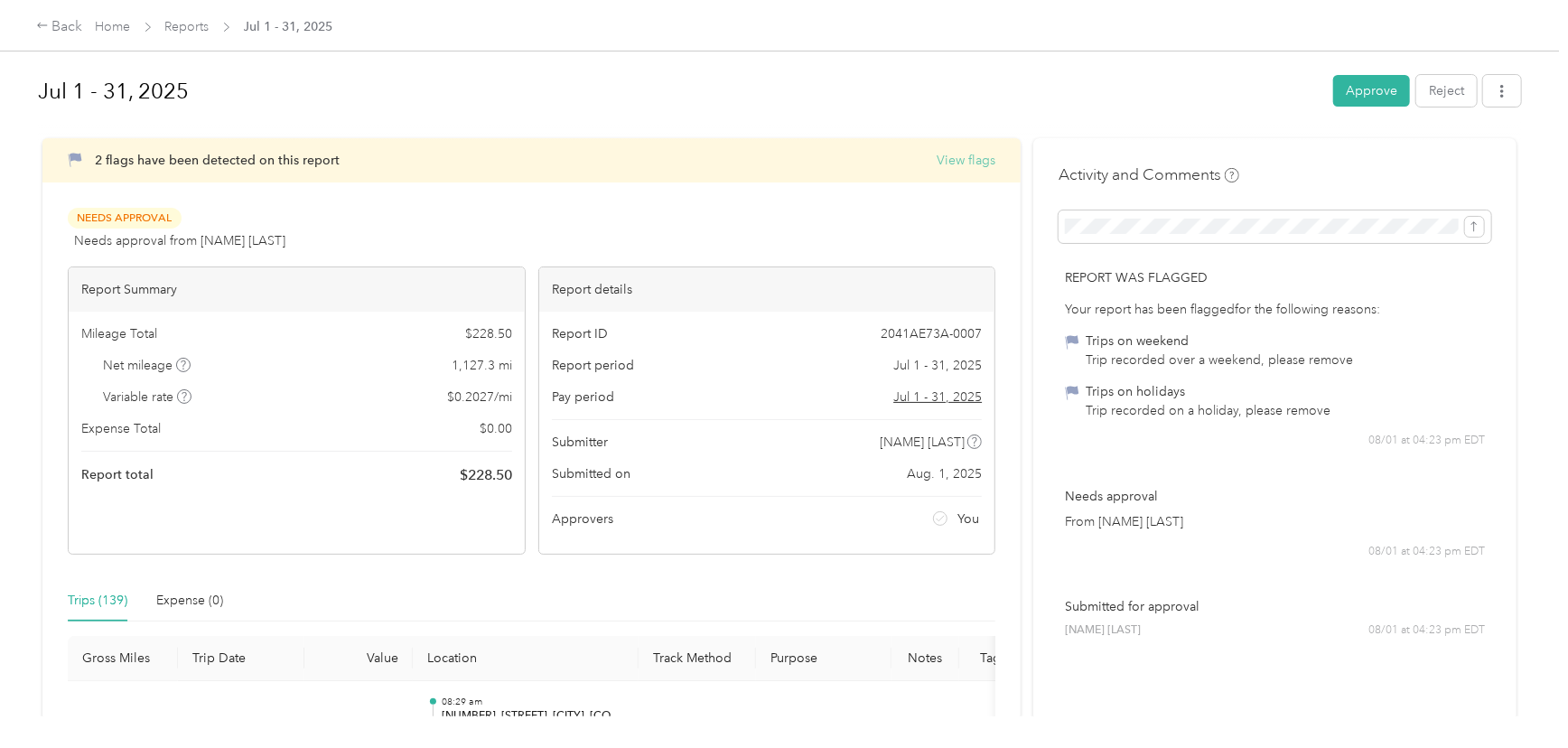 click on "View flags" at bounding box center (966, 160) 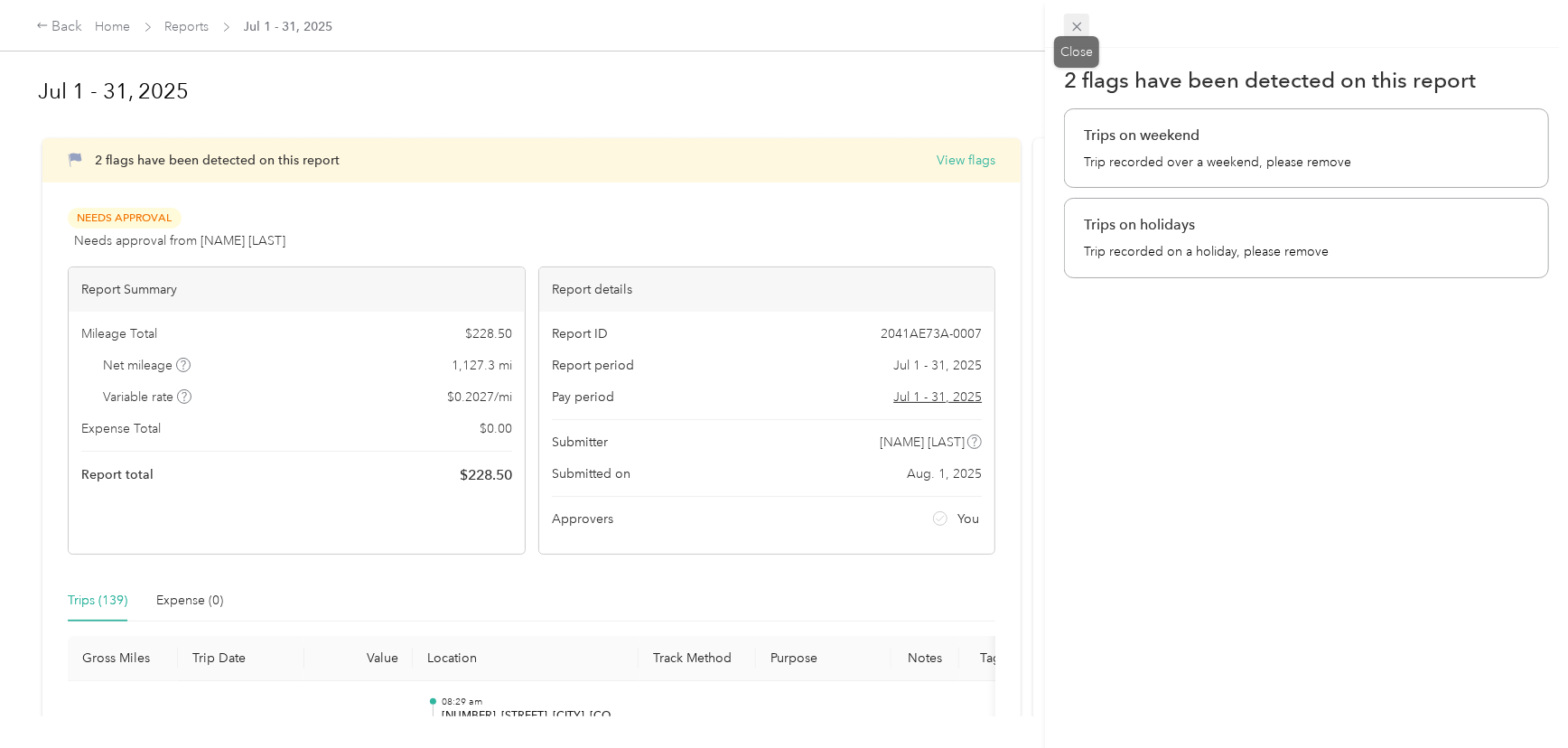 click 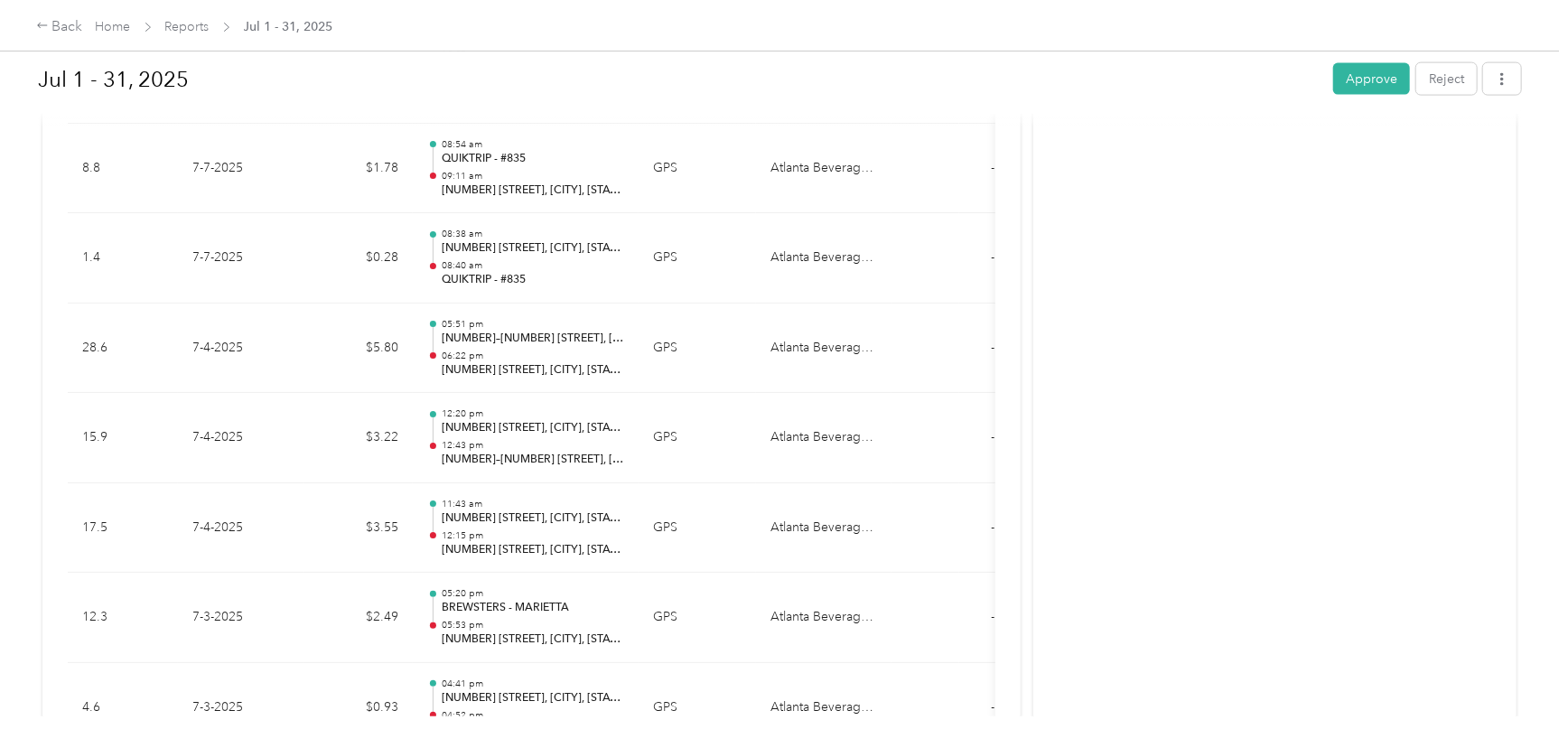 scroll, scrollTop: 10183, scrollLeft: 0, axis: vertical 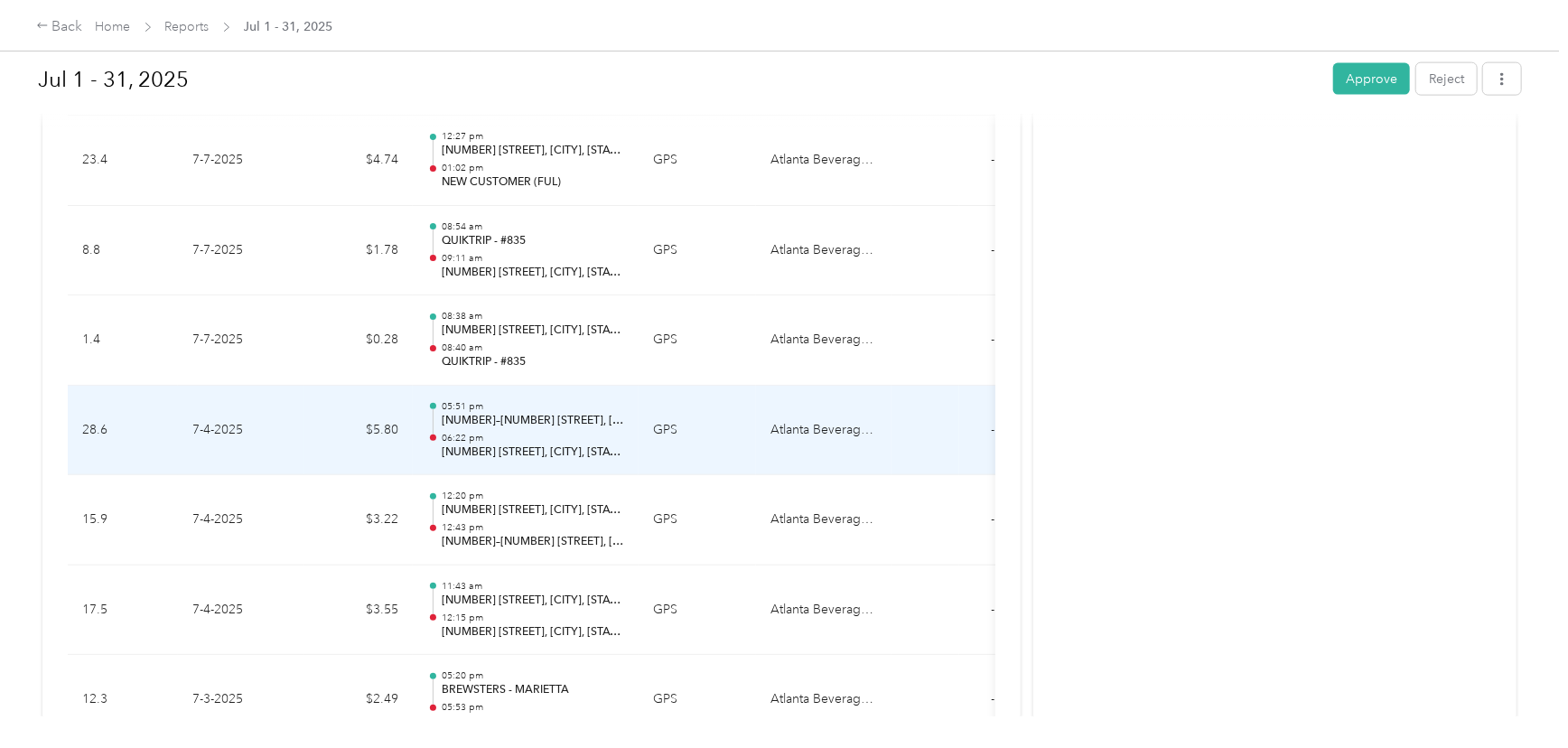 click on "[NUMBER]–[NUMBER] [STREET], [NEIGHBORHOOD], [CITY], [STATE]" at bounding box center (533, 421) 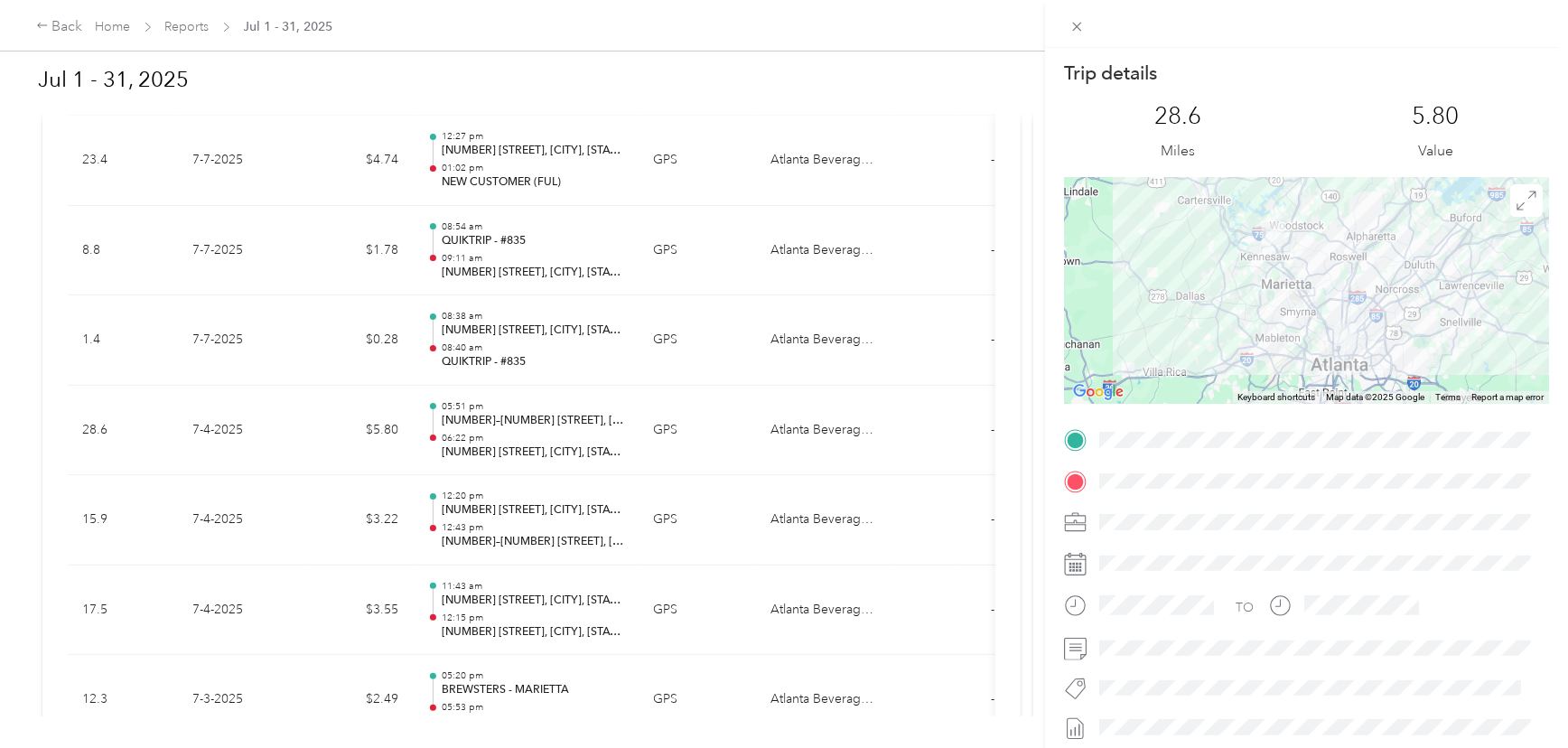 click on "TO" at bounding box center [1306, 645] 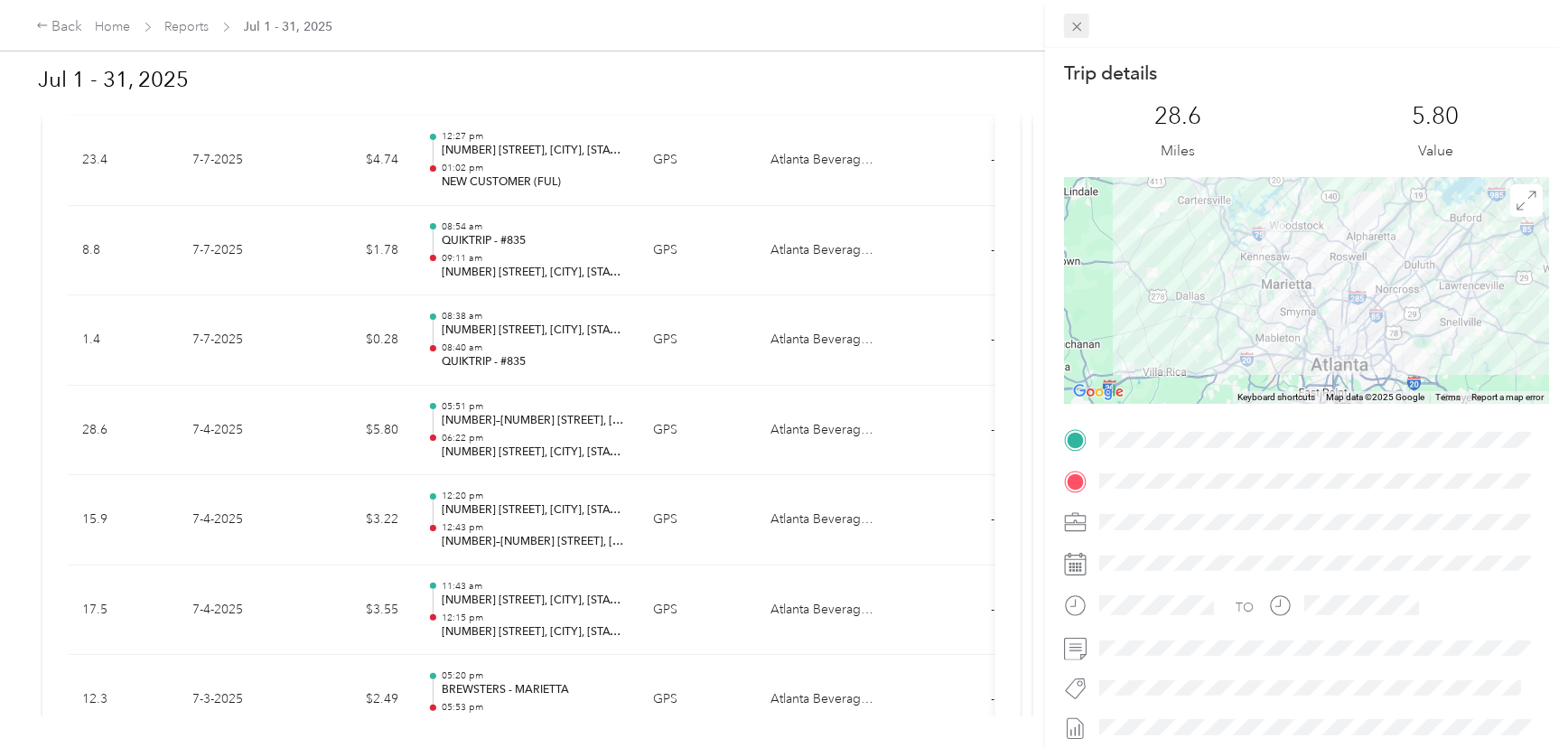 click at bounding box center (1077, 26) 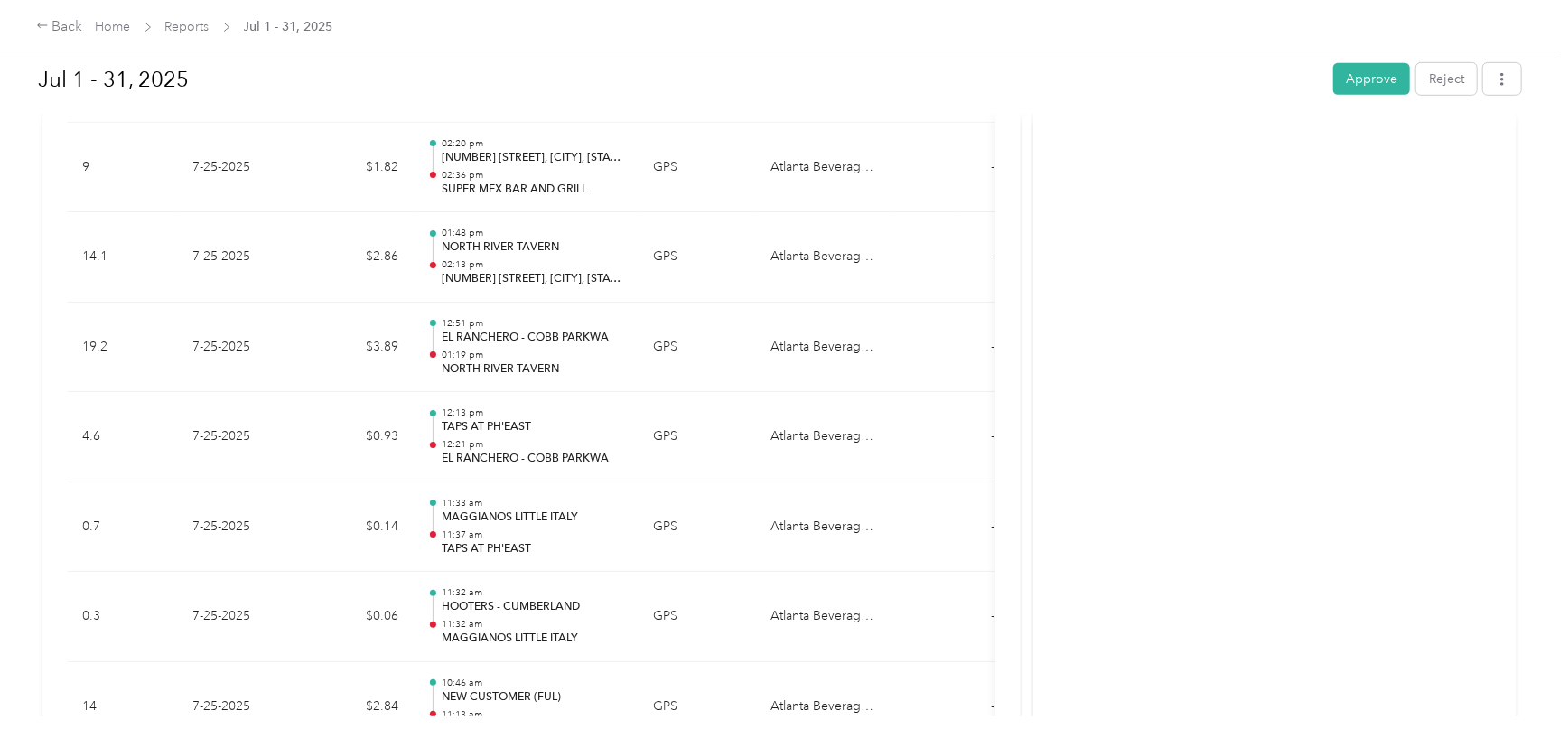 scroll, scrollTop: 0, scrollLeft: 0, axis: both 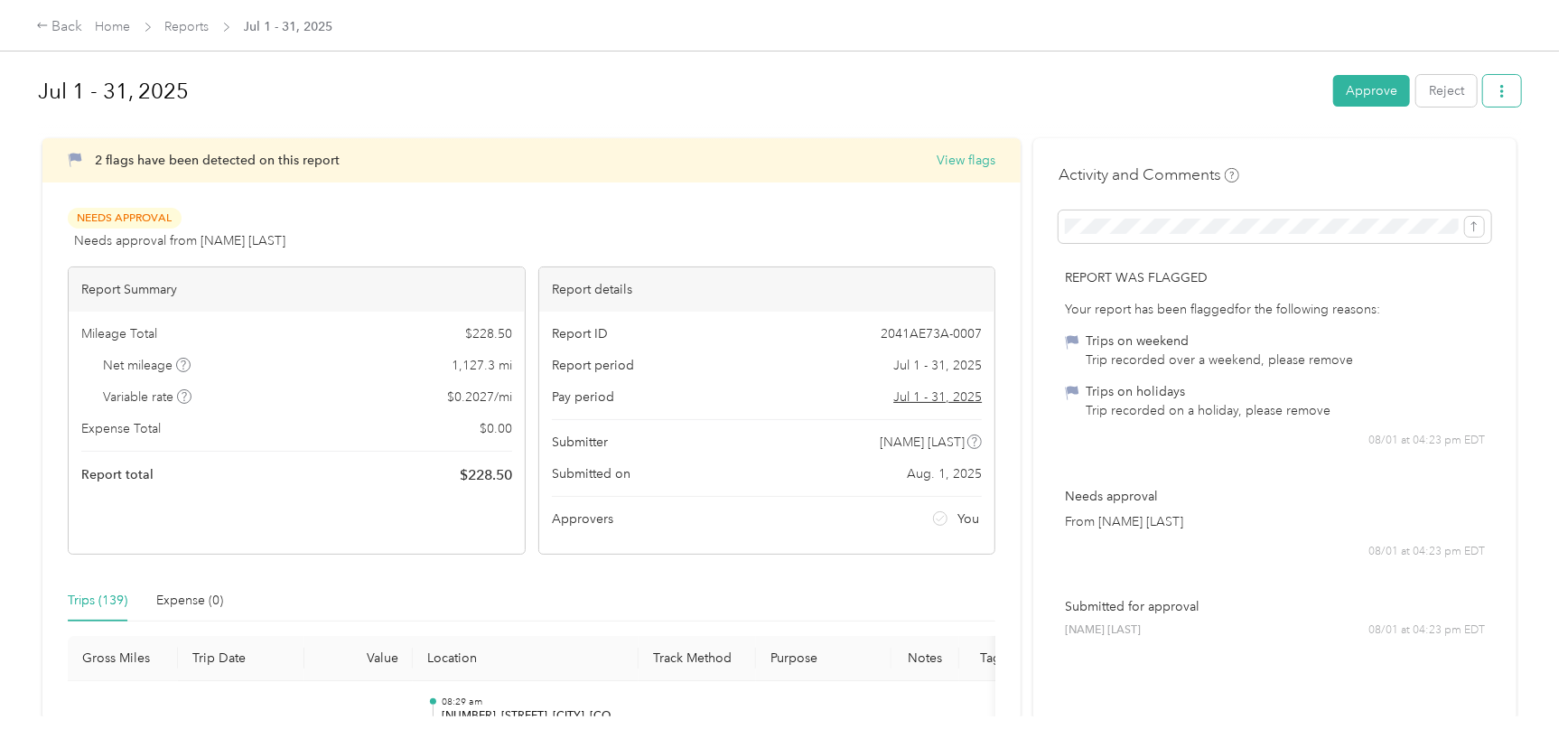 click 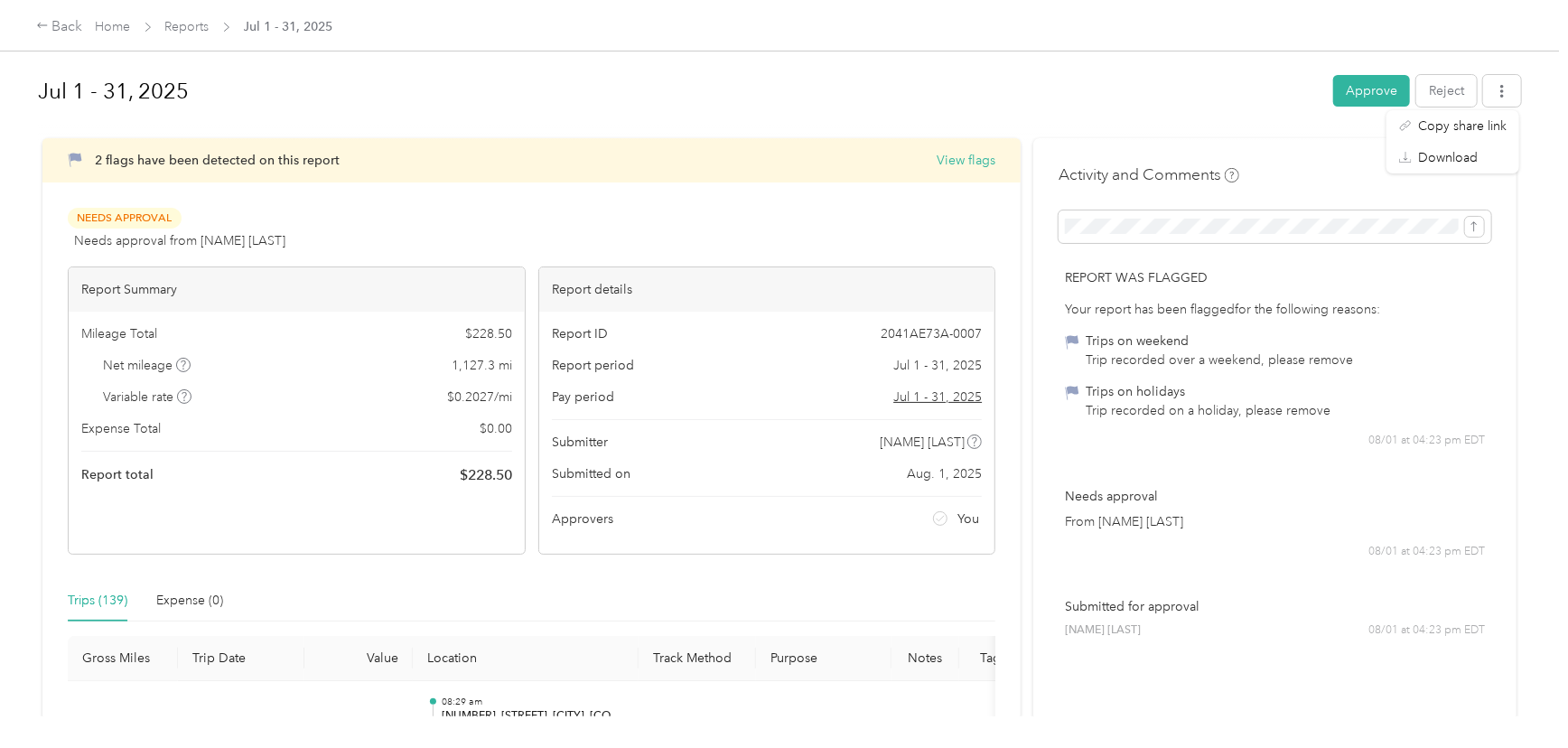 click on "Jul [DATE] - [DATE], [YEAR] Approve Reject [NUMBER]   flags have   been detected on this report View flags Needs Approval Needs approval from [NAME] [LAST] View  activity & comments Report Summary Mileage Total $[PRICE] Net mileage   [NUMBER]   mi Variable rate $[PRICE] / mi Expense Total $[PRICE] Report total $[PRICE] Report details Report ID [ID] Report period Jul [DATE] - [DATE], [YEAR] Pay period Jul [DATE] - [DATE], [YEAR] Submitter [NAME] [LAST] Submitted on [DATE] Approvers You Trips ([NUMBER]) Expense ([NUMBER]) Gross Miles Trip Date Value Location Track Method Purpose Notes Tags                   [NUMBER] [DATE] $[PRICE] [TIME] [NUMBER], [STREET], [CITY], [COUNTY], [STATE], [POSTAL_CODE], [COUNTRY] [TIME] [BRAND] (FUL) GPS [COMPANY_NAME] - [NUMBER] [DATE] $[PRICE] [TIME] [BRAND] [TIME] [BRAND] [NUMBER] [STREET], [CITY], [STATE] GPS [COMPANY_NAME] - [NUMBER] [DATE] $[PRICE] [TIME] [STREET], [CITY], [STATE] [TIME] [BRAND] [BRAND] GPS [COMPANY_NAME] - [NUMBER] [DATE] $[PRICE] [TIME] [STREET], [CITY], [STATE] [TIME] [BRAND] [BRAND]" at bounding box center (779, 358) 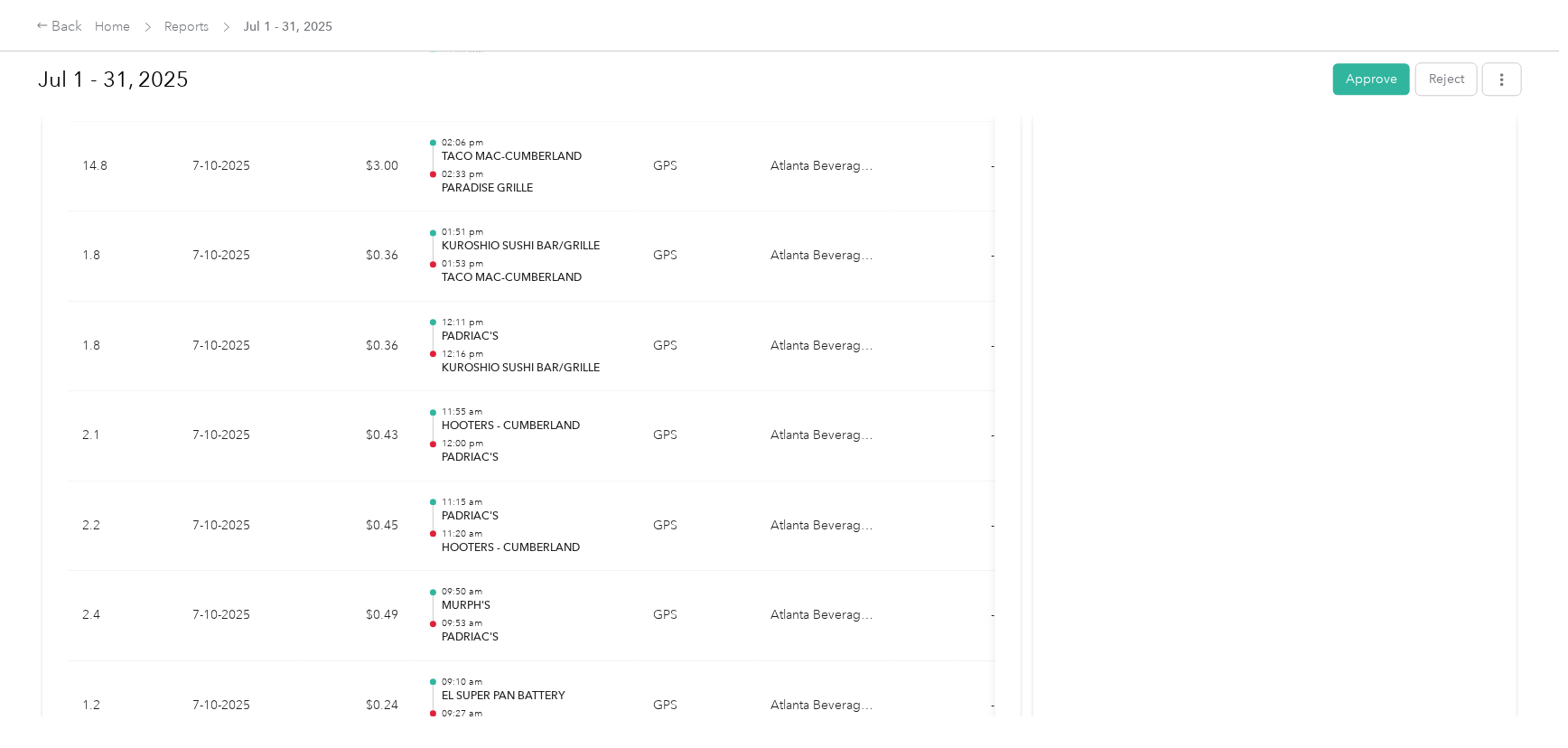scroll, scrollTop: 6898, scrollLeft: 0, axis: vertical 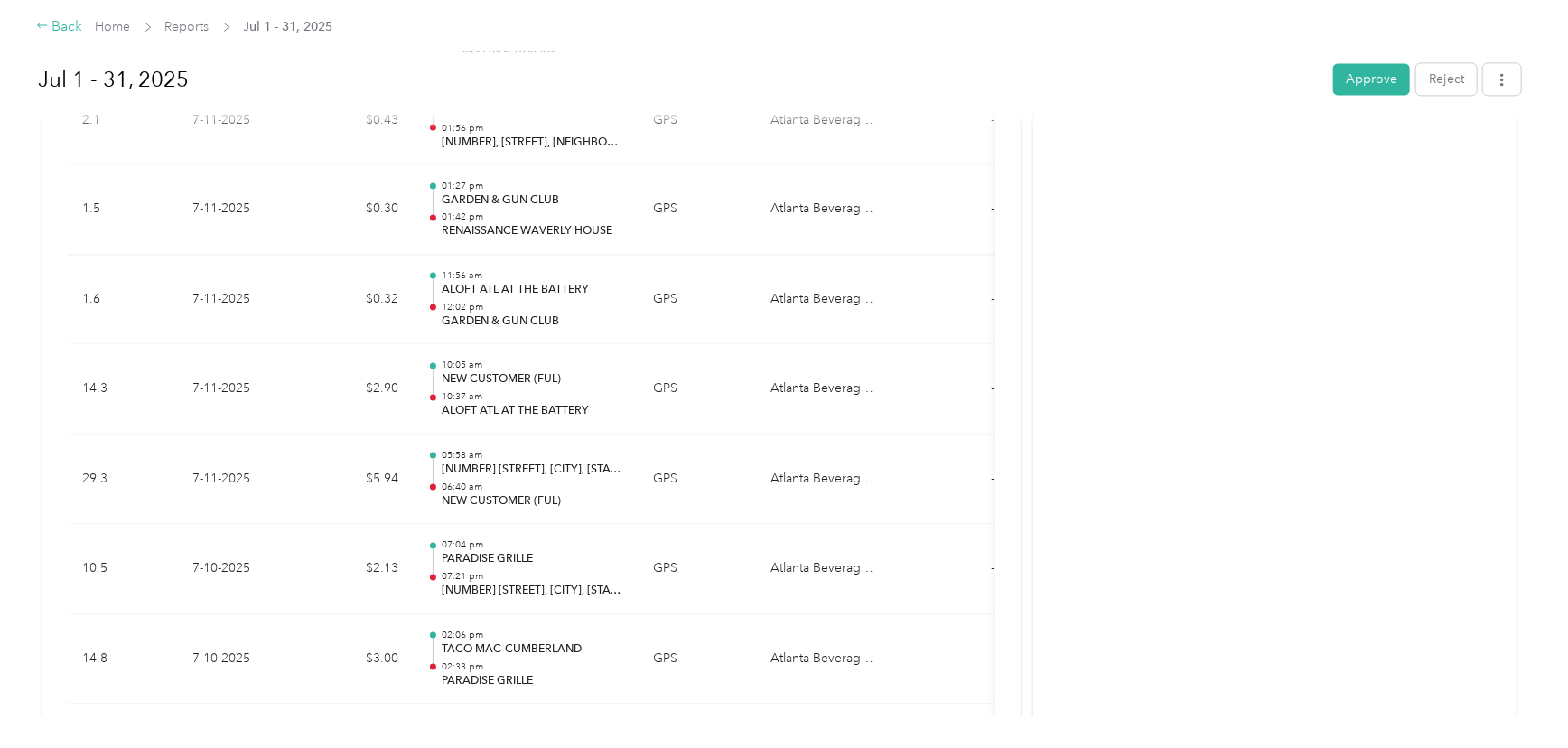 click on "Back" at bounding box center (60, 27) 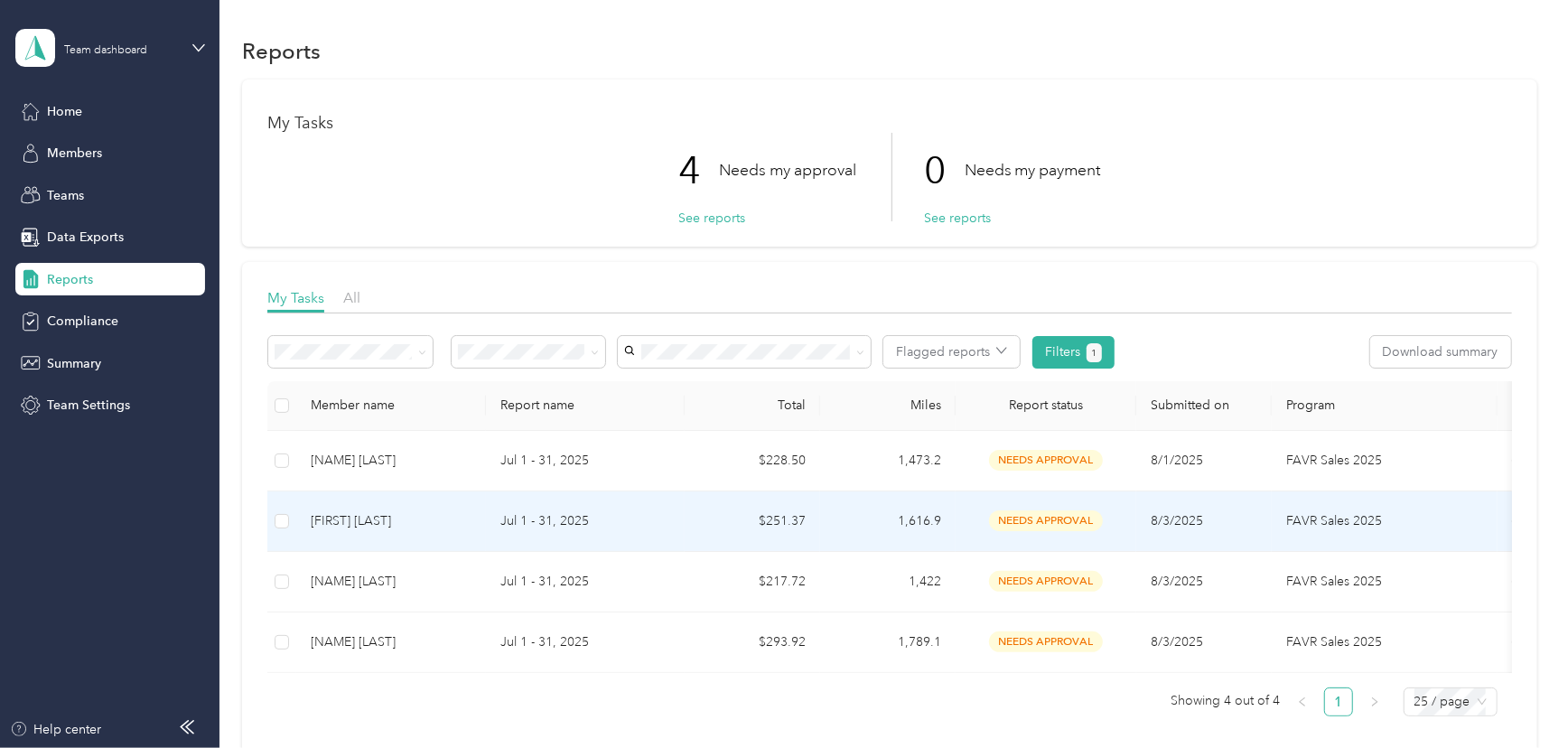 click on "Jul 1 - 31, 2025" at bounding box center [585, 521] 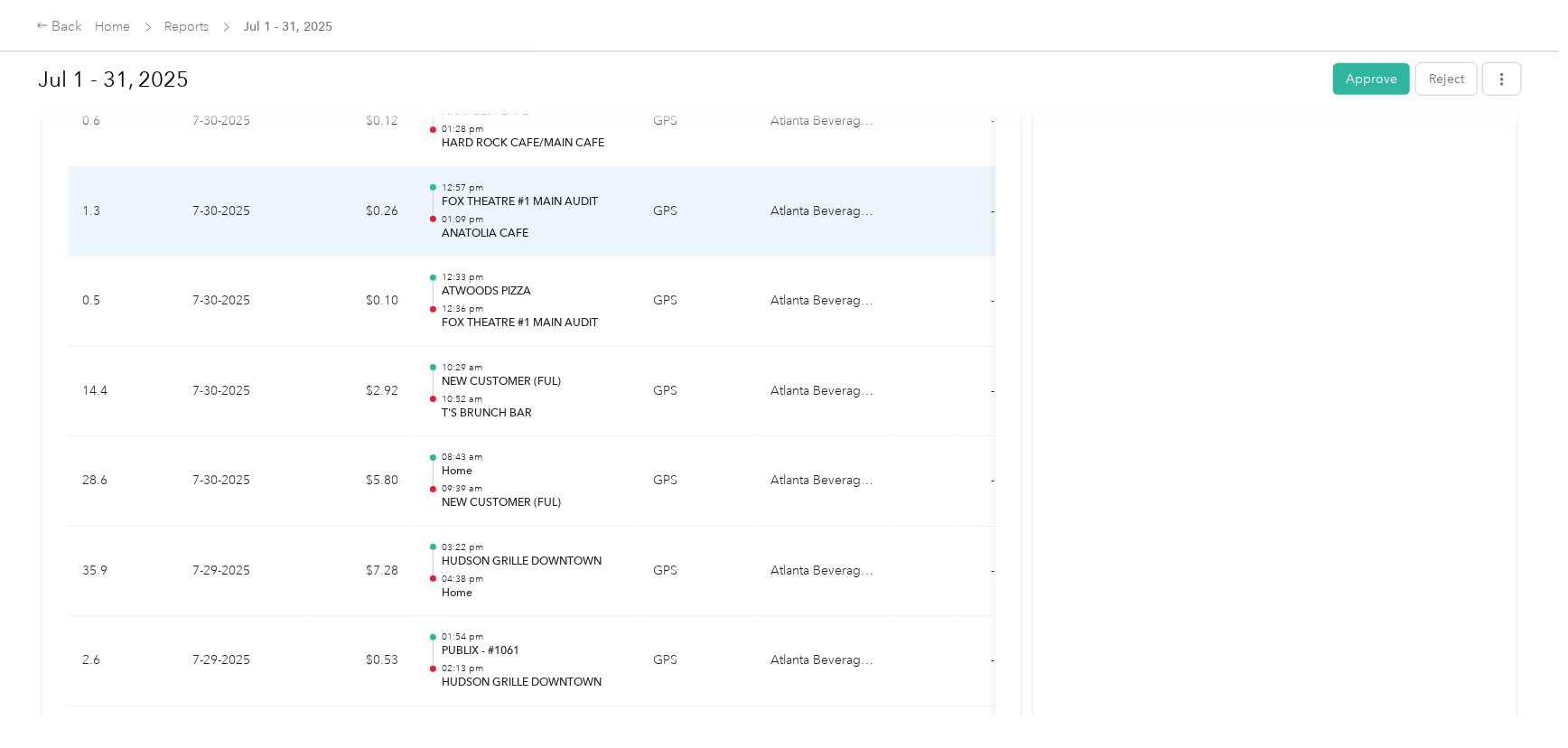 scroll, scrollTop: 1231, scrollLeft: 0, axis: vertical 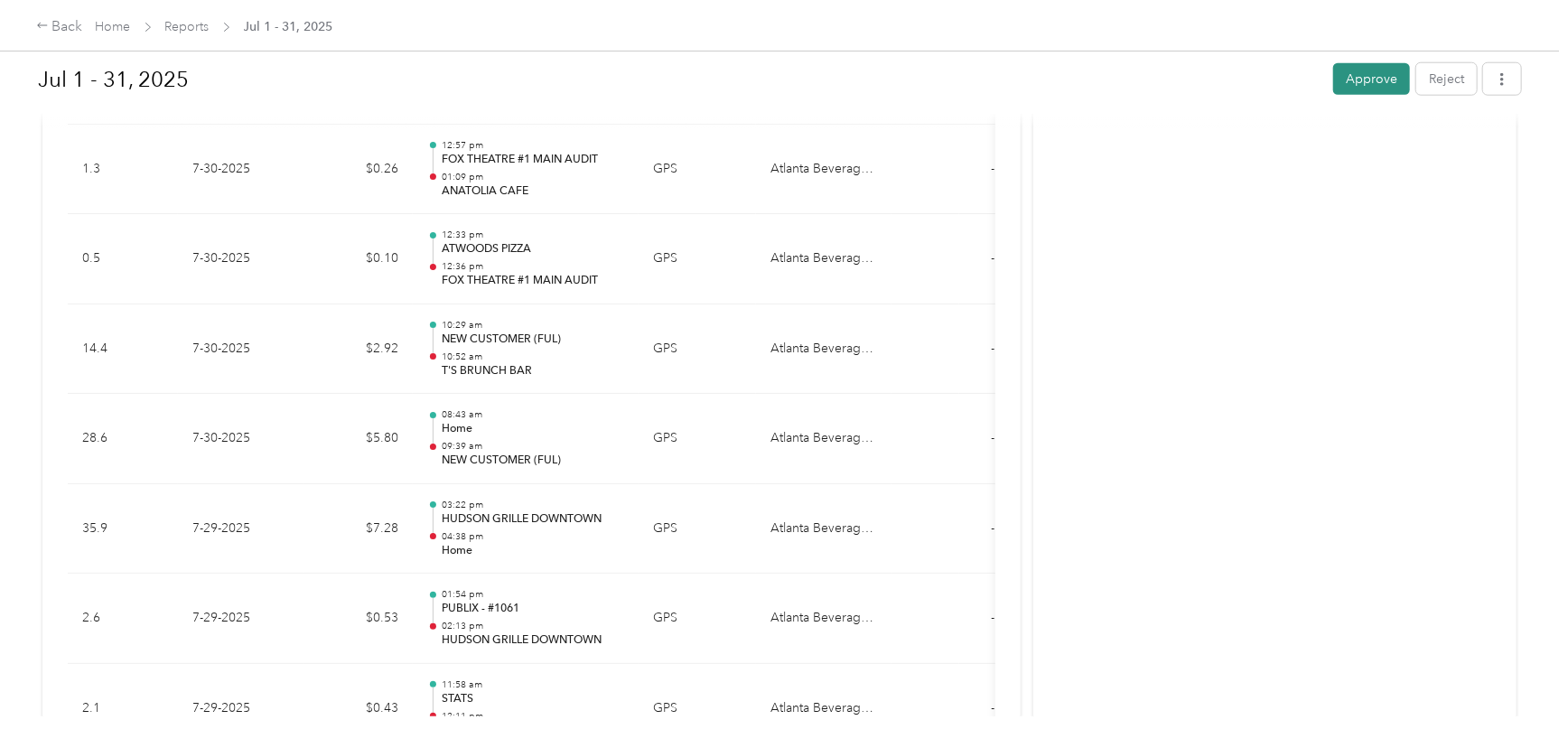 click on "Approve" at bounding box center [1371, 79] 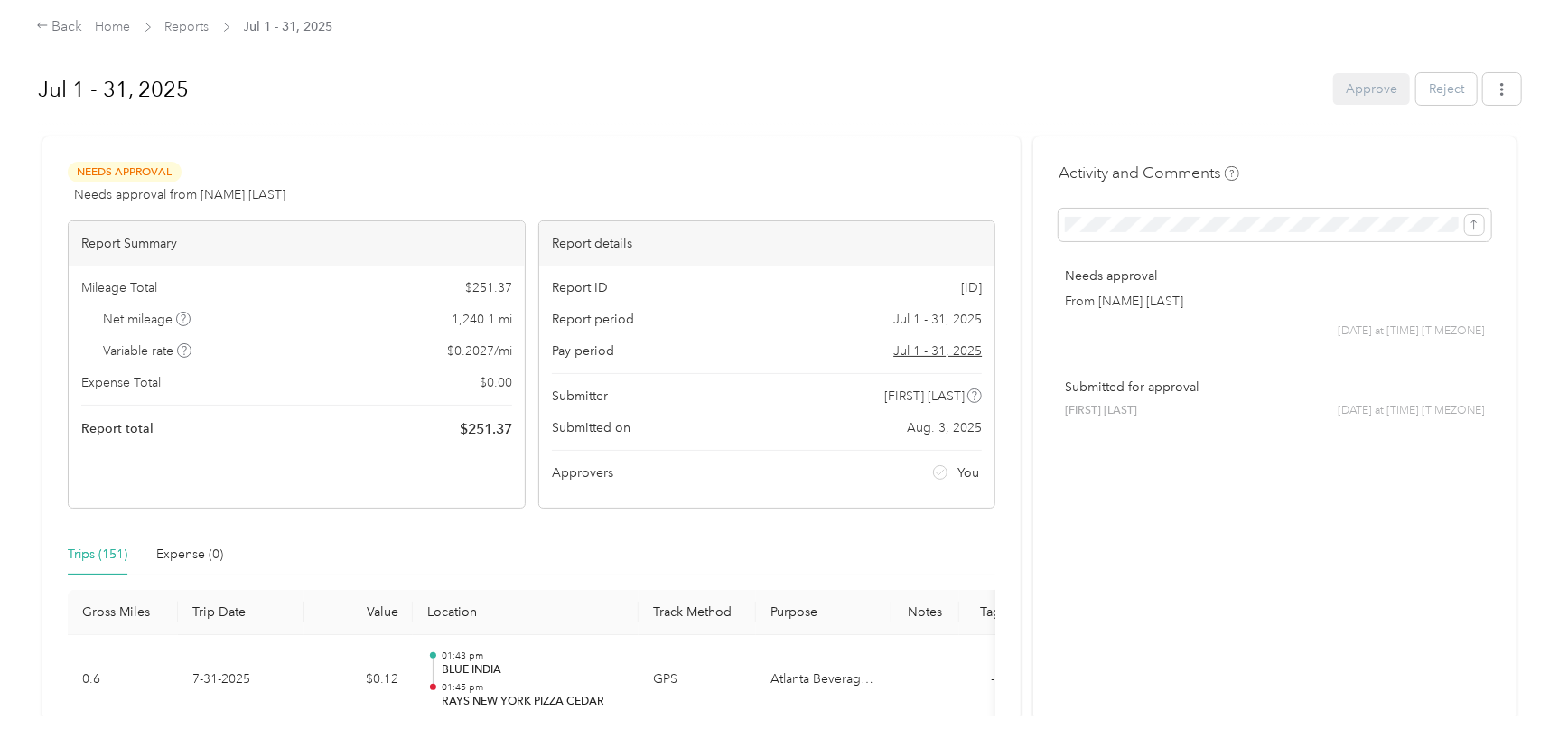 scroll, scrollTop: 0, scrollLeft: 0, axis: both 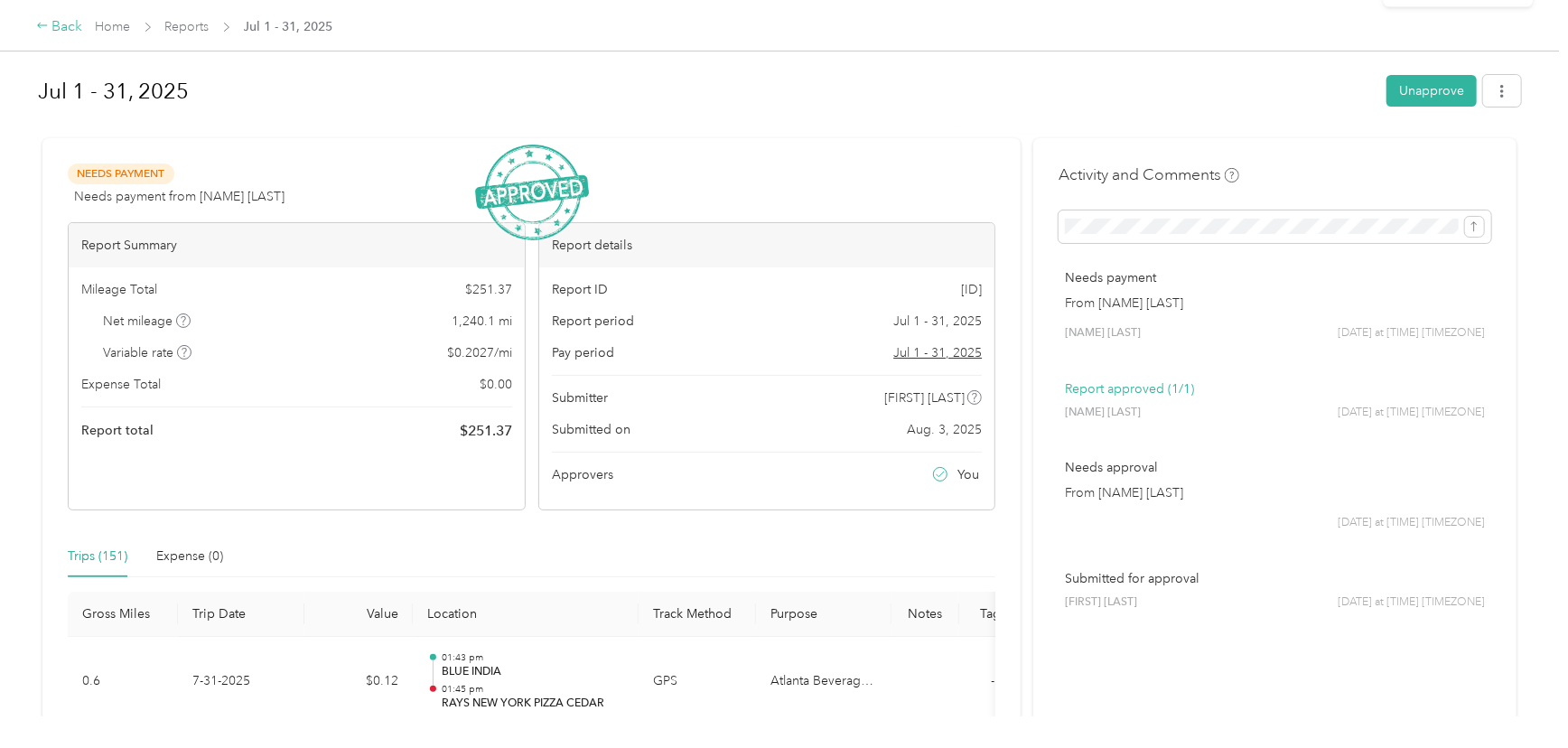 click on "Back" at bounding box center (60, 27) 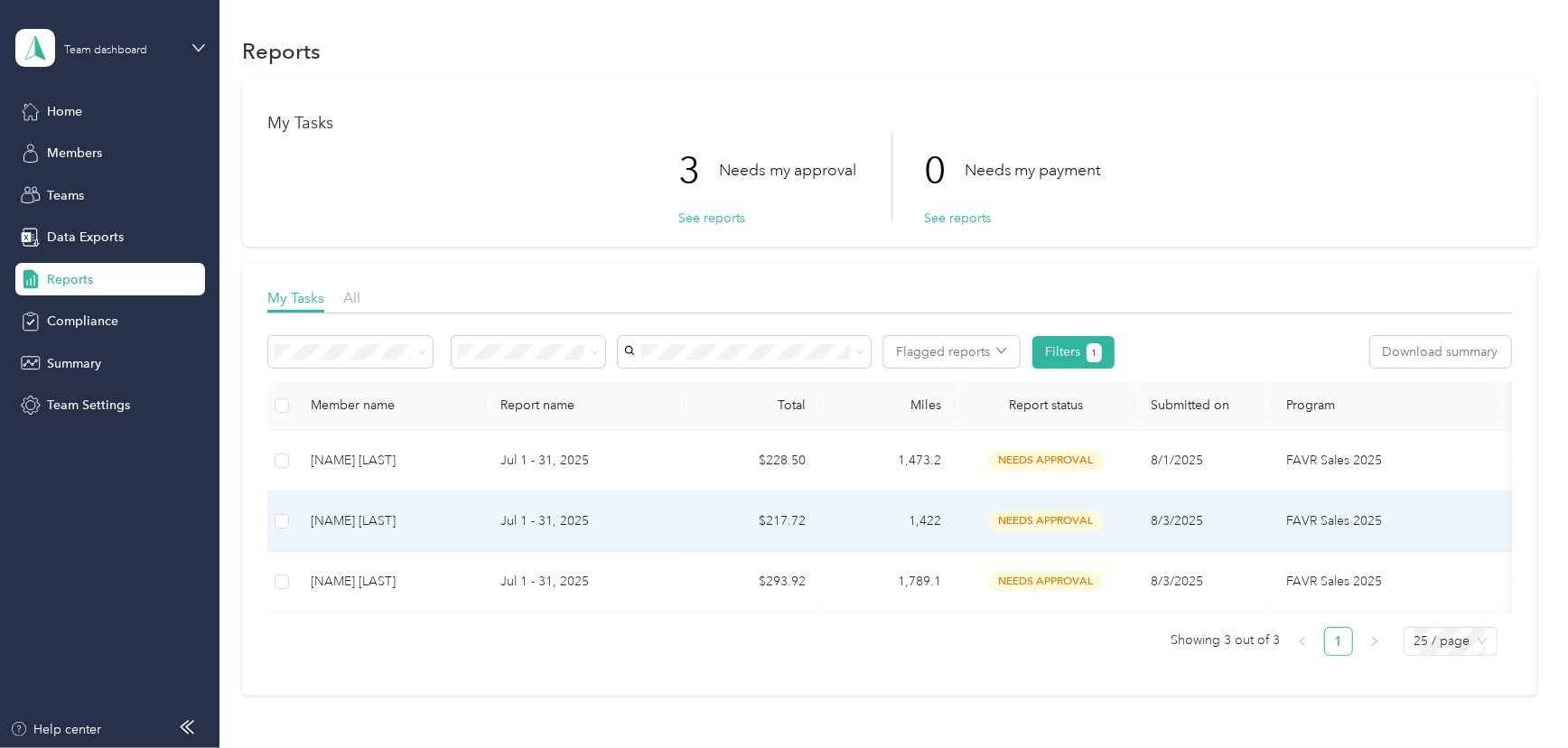 click on "Jul 1 - 31, 2025" at bounding box center (585, 521) 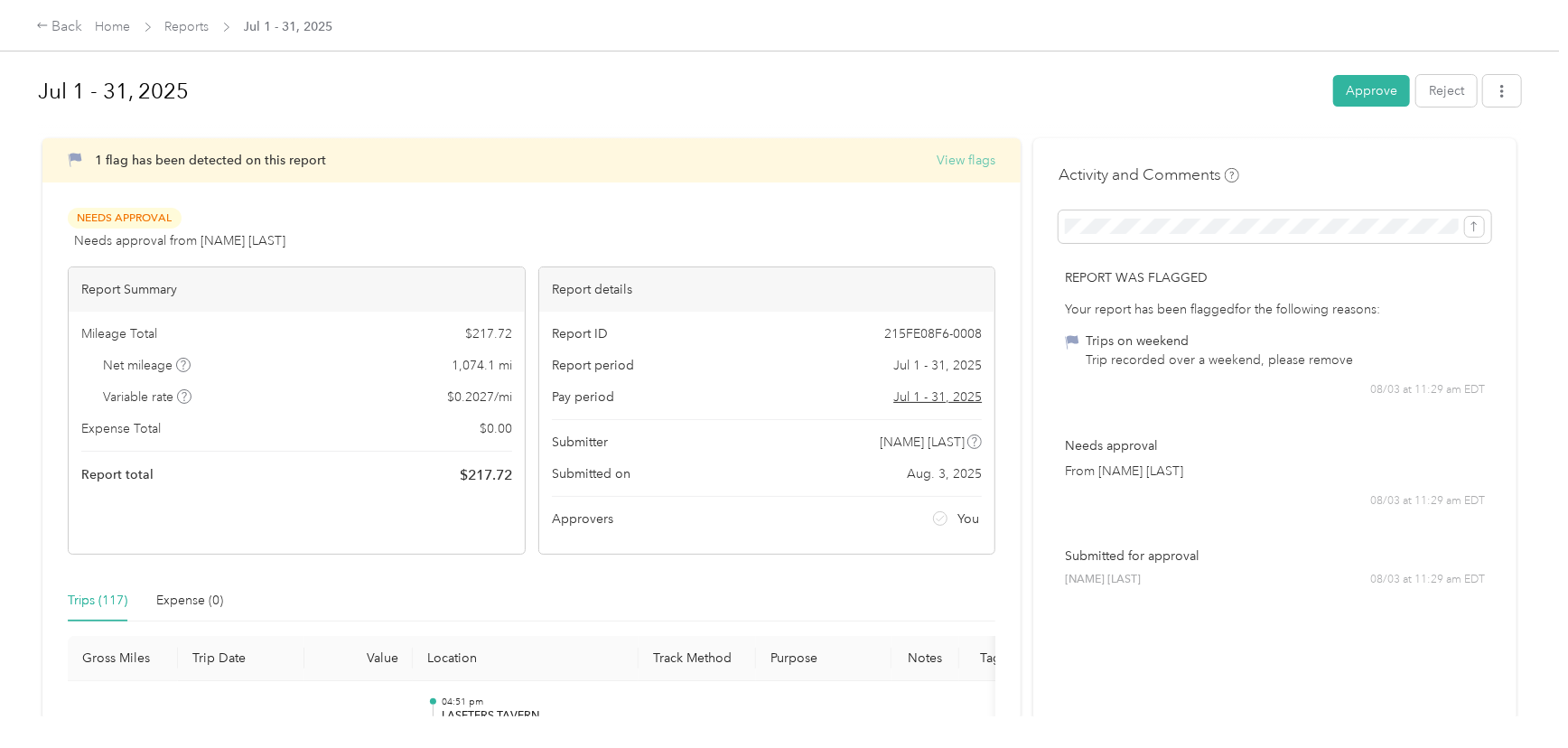 click on "View flags" at bounding box center [966, 160] 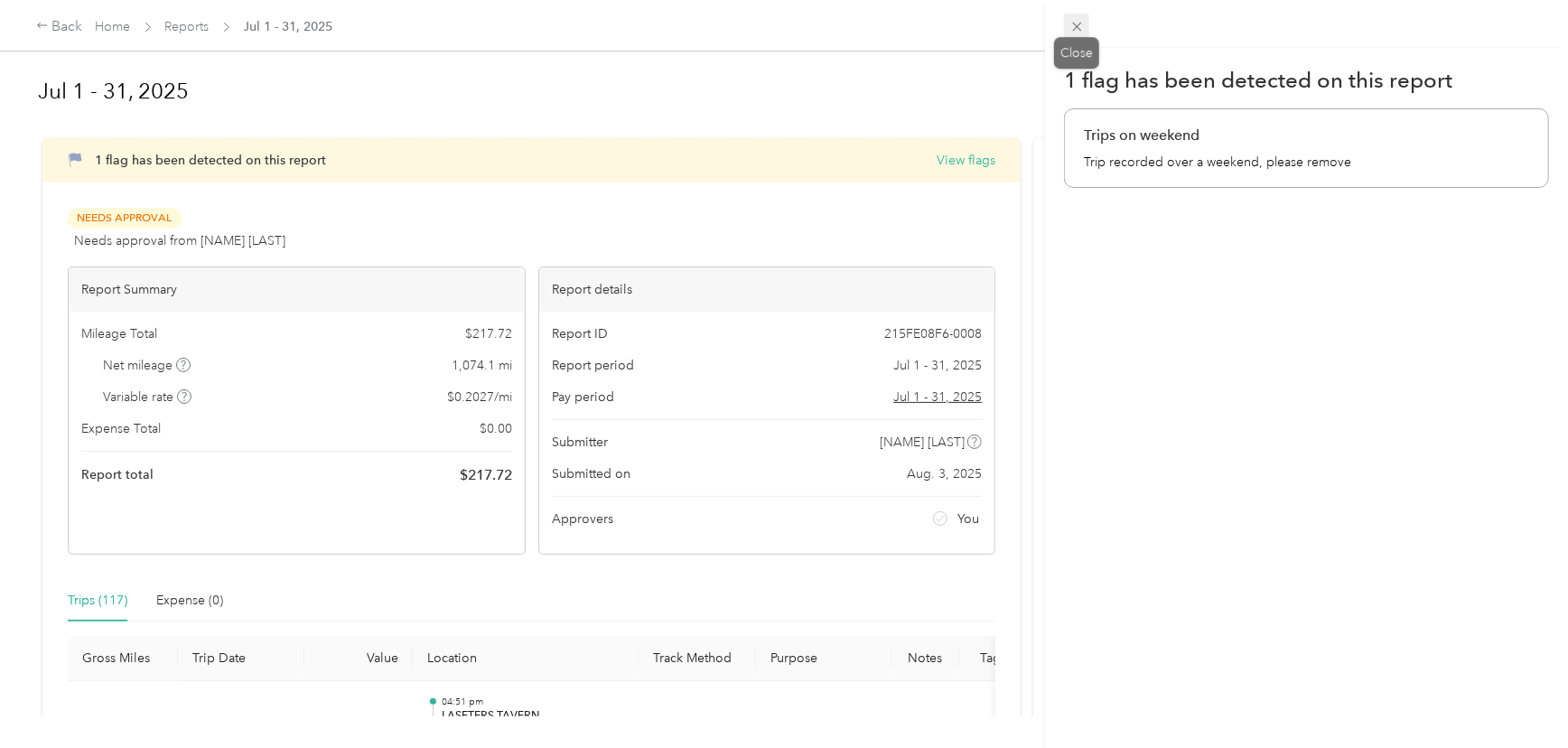 click 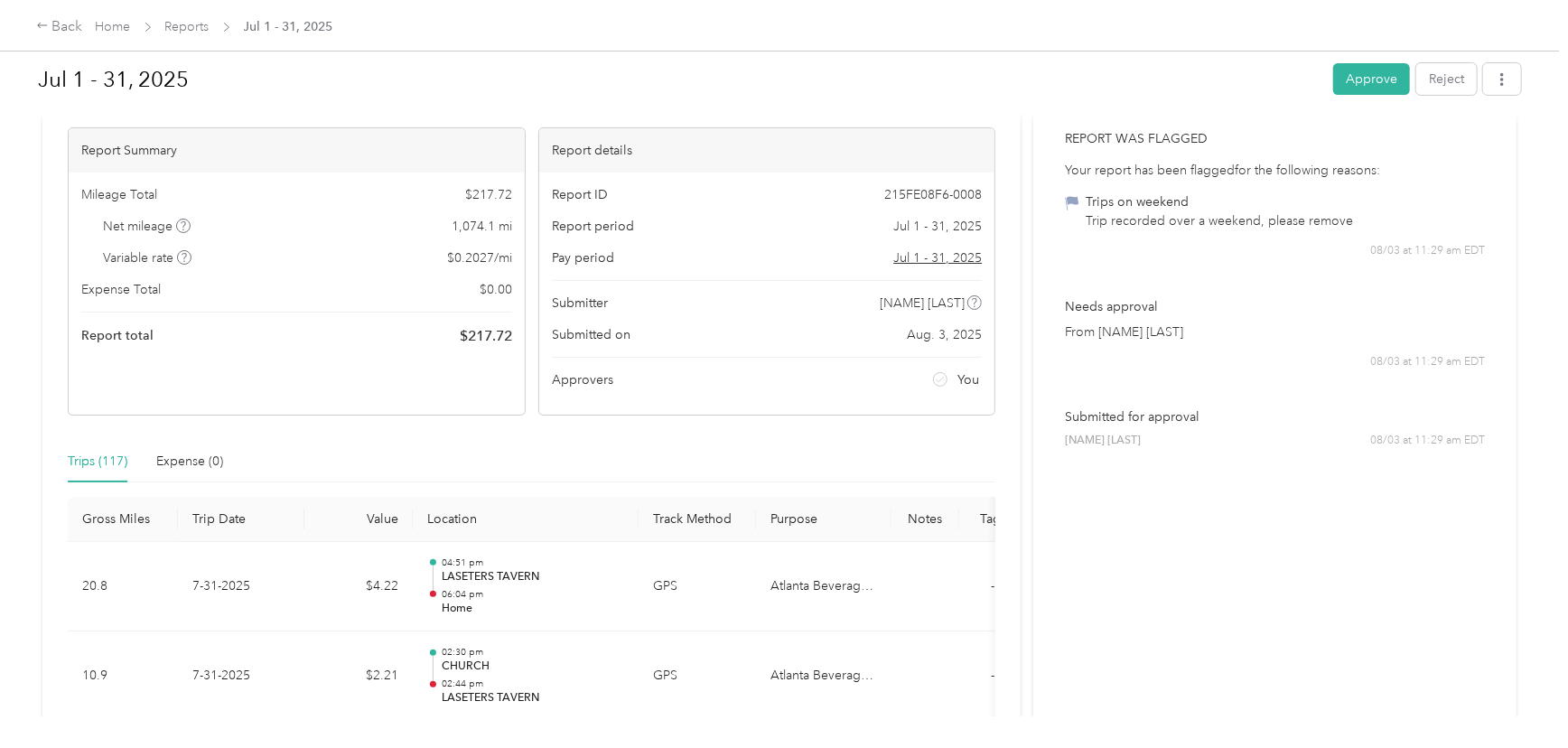 scroll, scrollTop: 0, scrollLeft: 0, axis: both 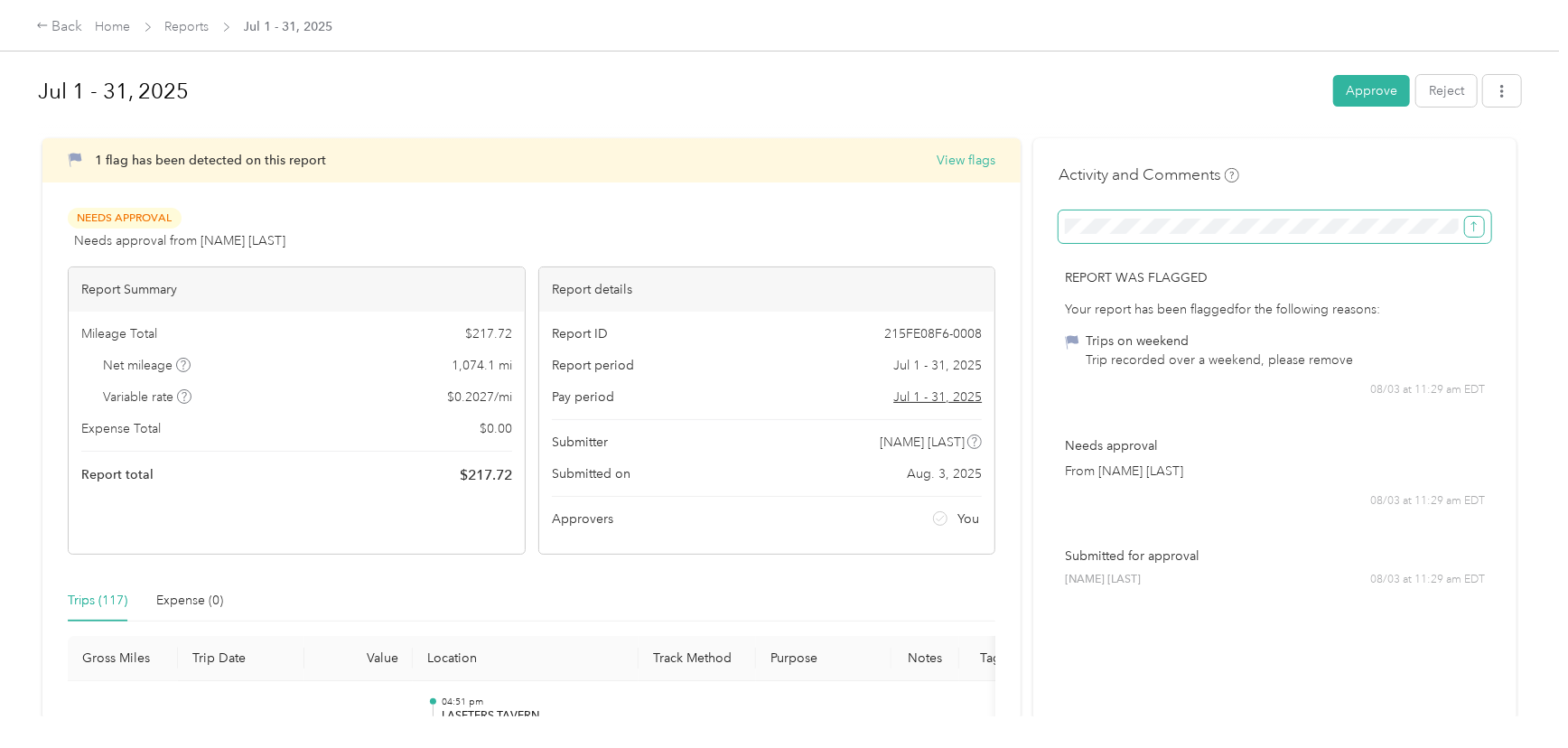 click 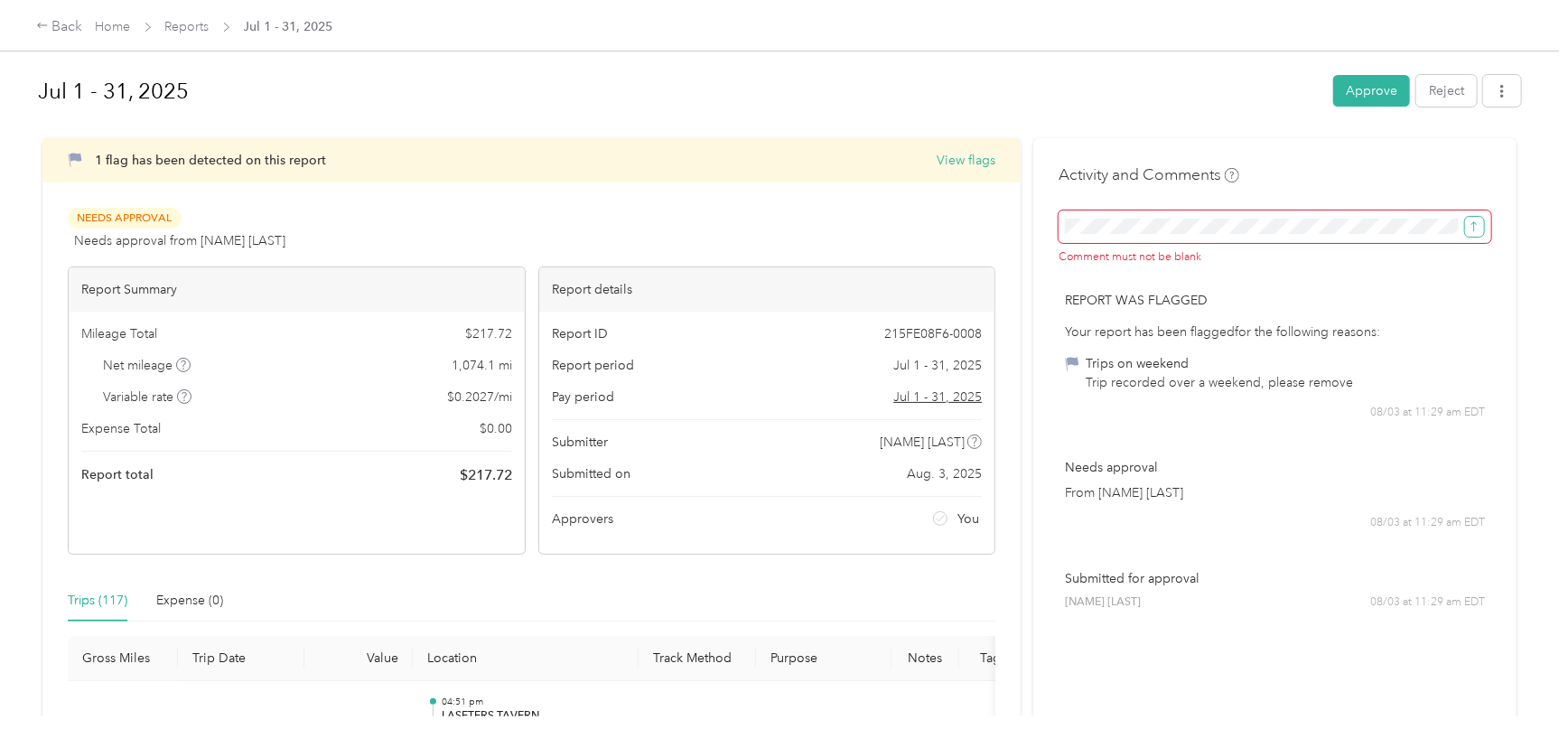 click 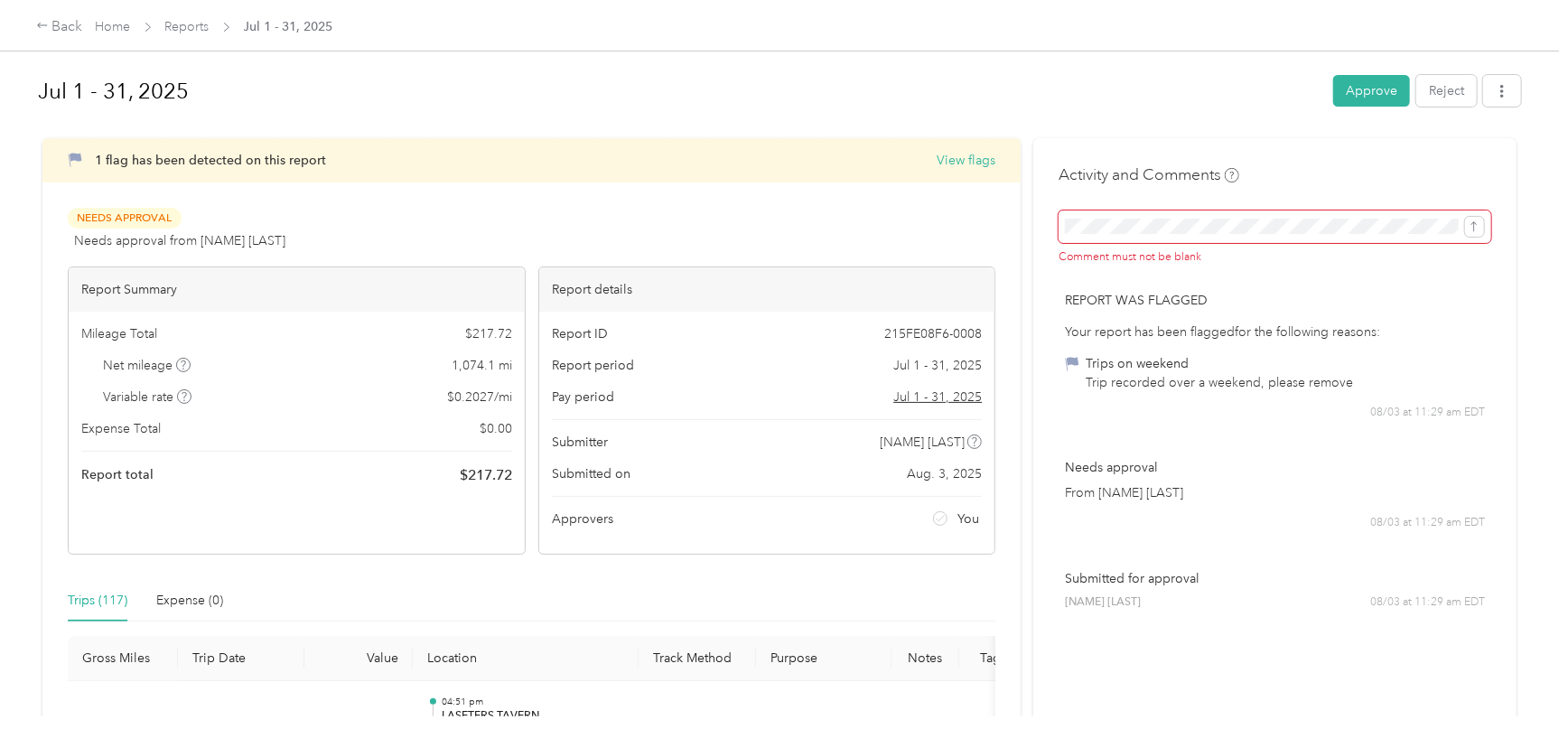 click on "Activity and Comments   Comment must not be blank Report was flagged Your report has been   flagged  for the following reasons:   Trips on weekend Trip recorded over a weekend, please remove [DATE] at [TIME] [TIMEZONE] Needs approval From [NAME] [LAST] [DATE] at [TIME] [TIMEZONE] Submitted for approval [NAME] [LAST] [DATE] at [TIME] [TIMEZONE]" at bounding box center (1274, 5697) 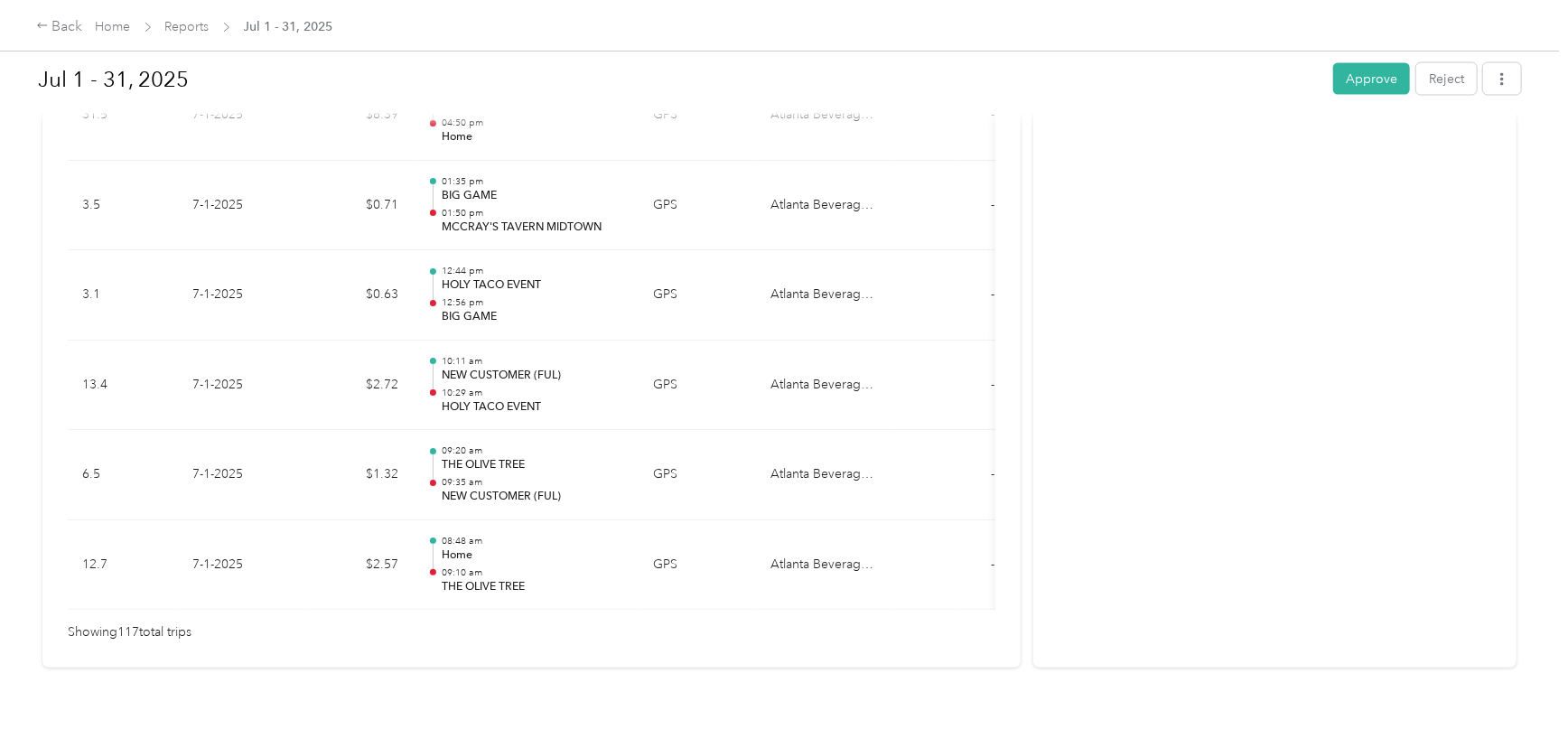 scroll, scrollTop: 10615, scrollLeft: 0, axis: vertical 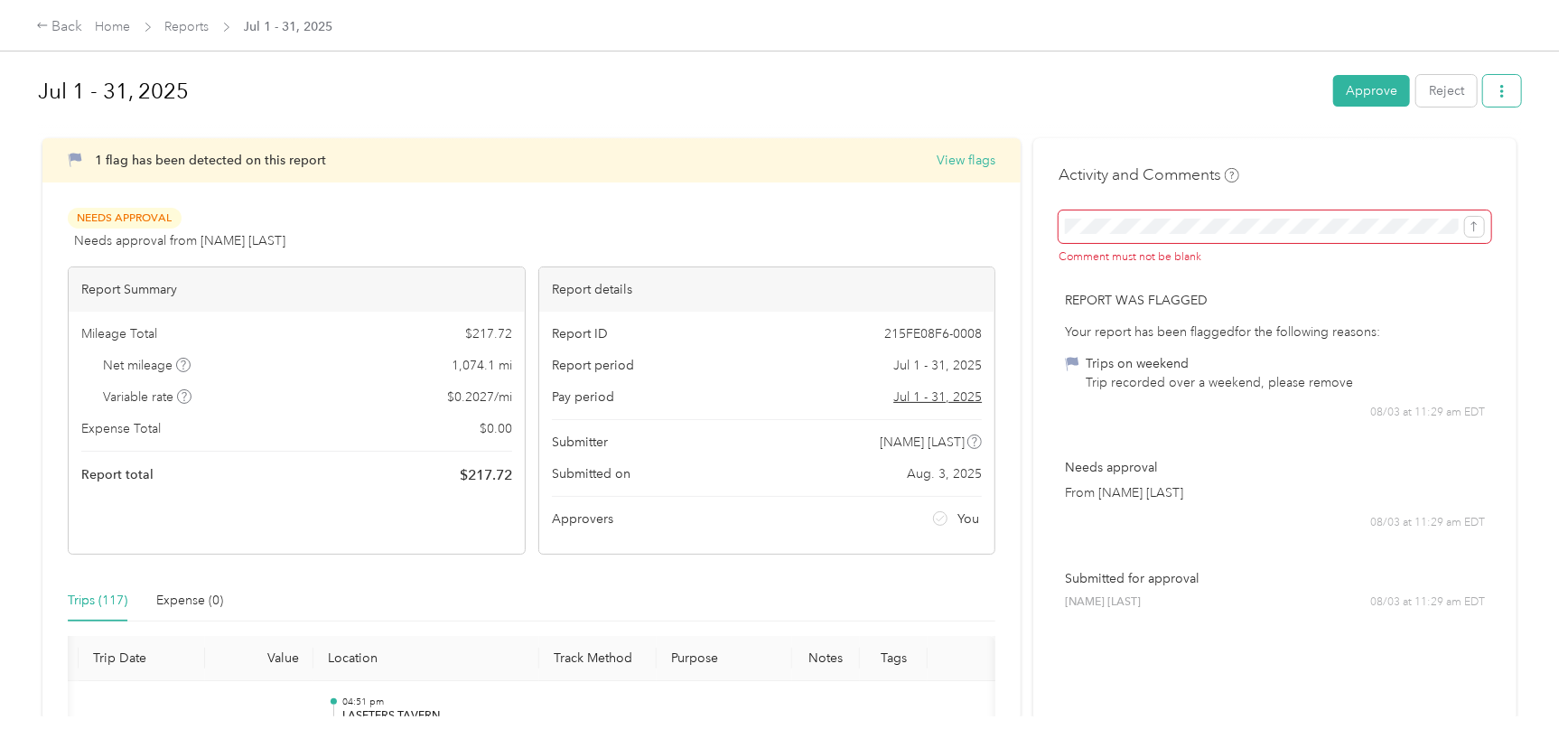 click at bounding box center [1502, 90] 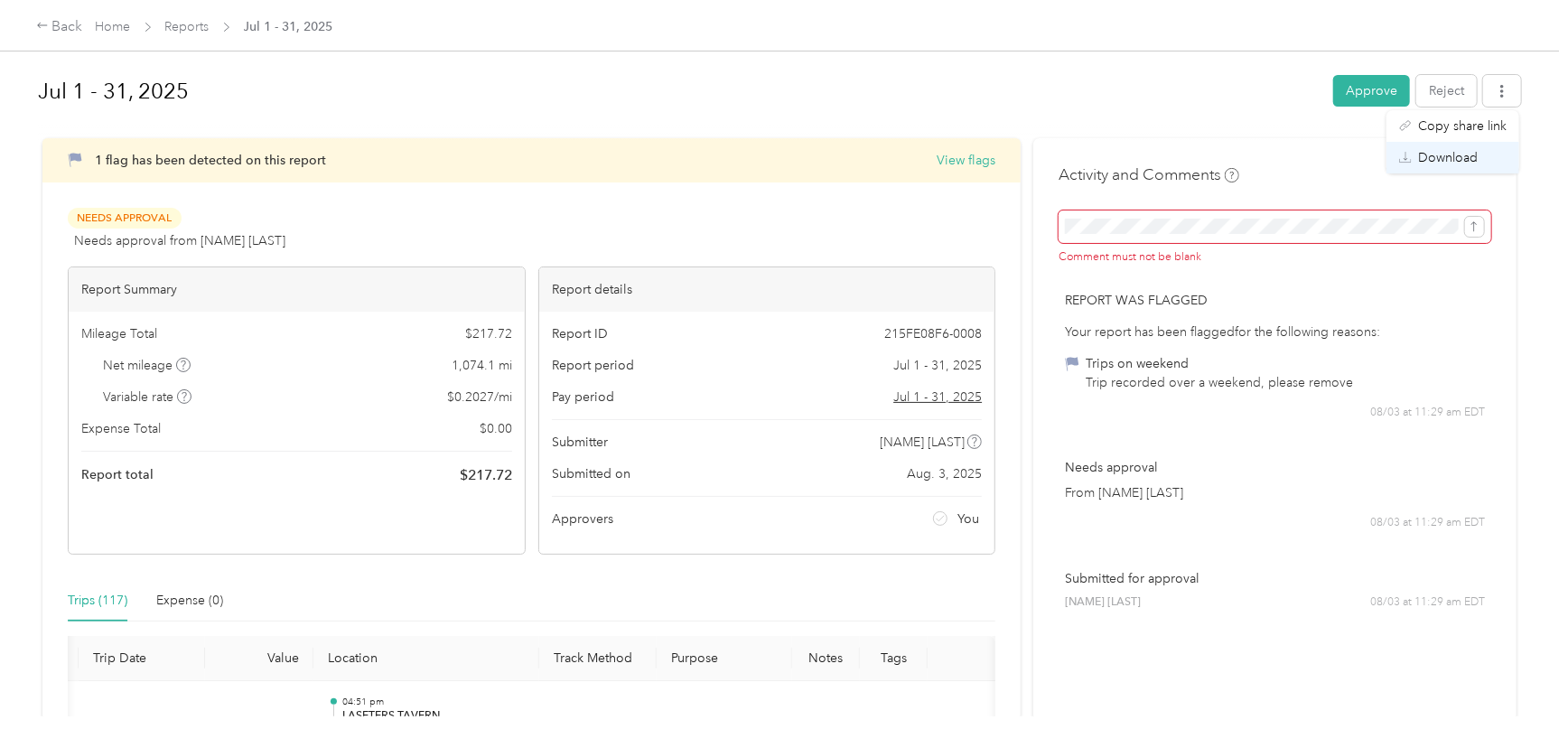 click on "Download" at bounding box center (1448, 157) 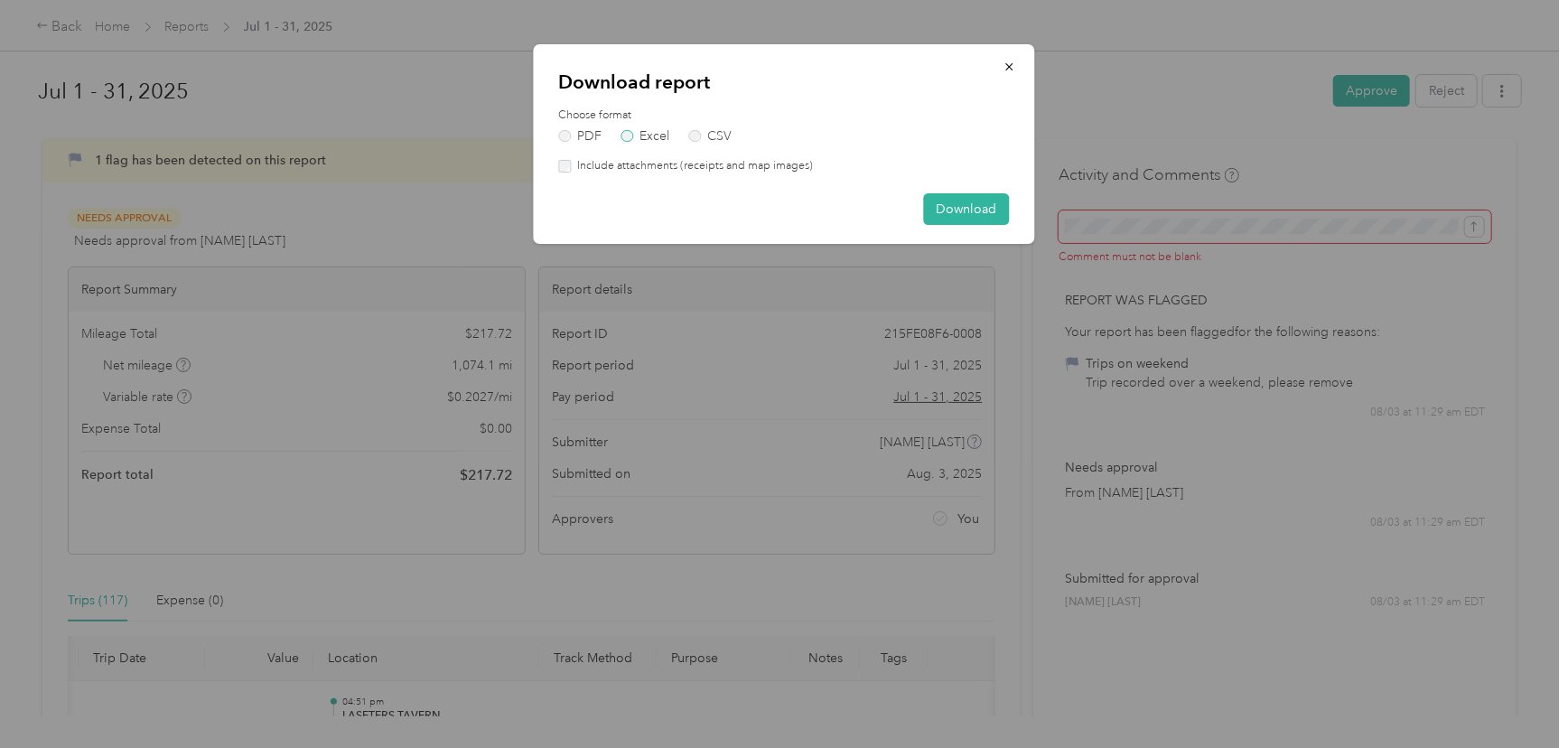 click on "Excel" at bounding box center [645, 136] 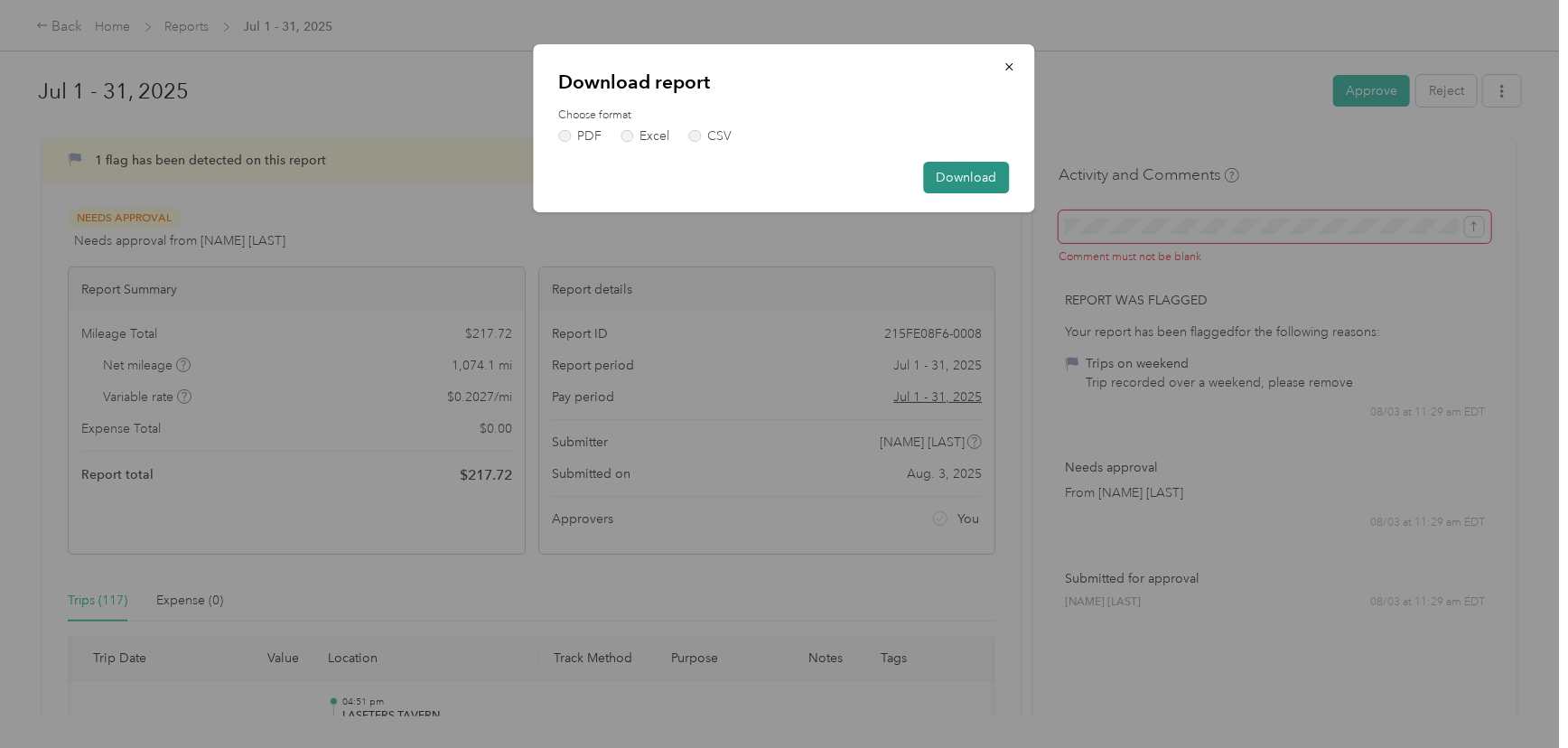 click on "Download" at bounding box center (966, 177) 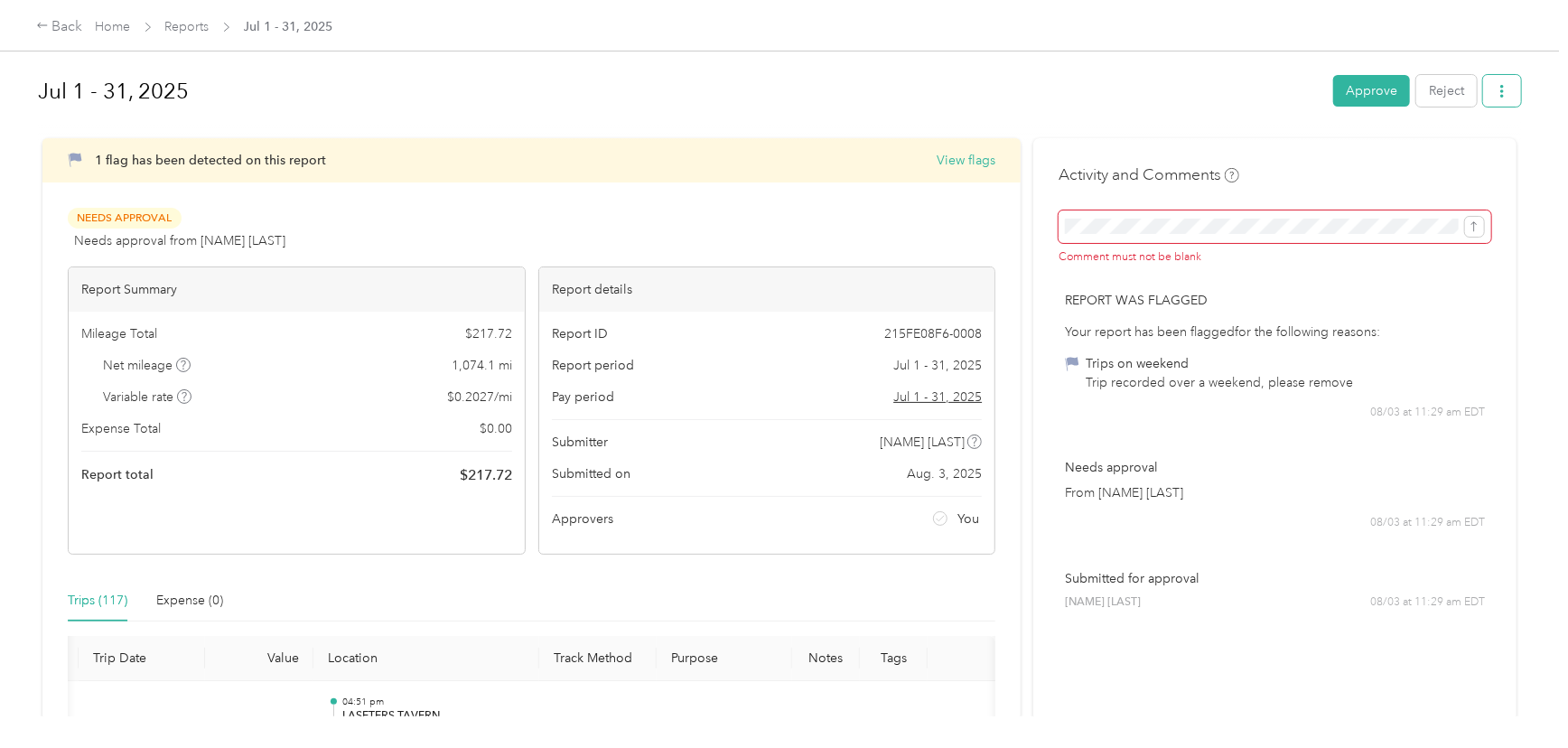 click 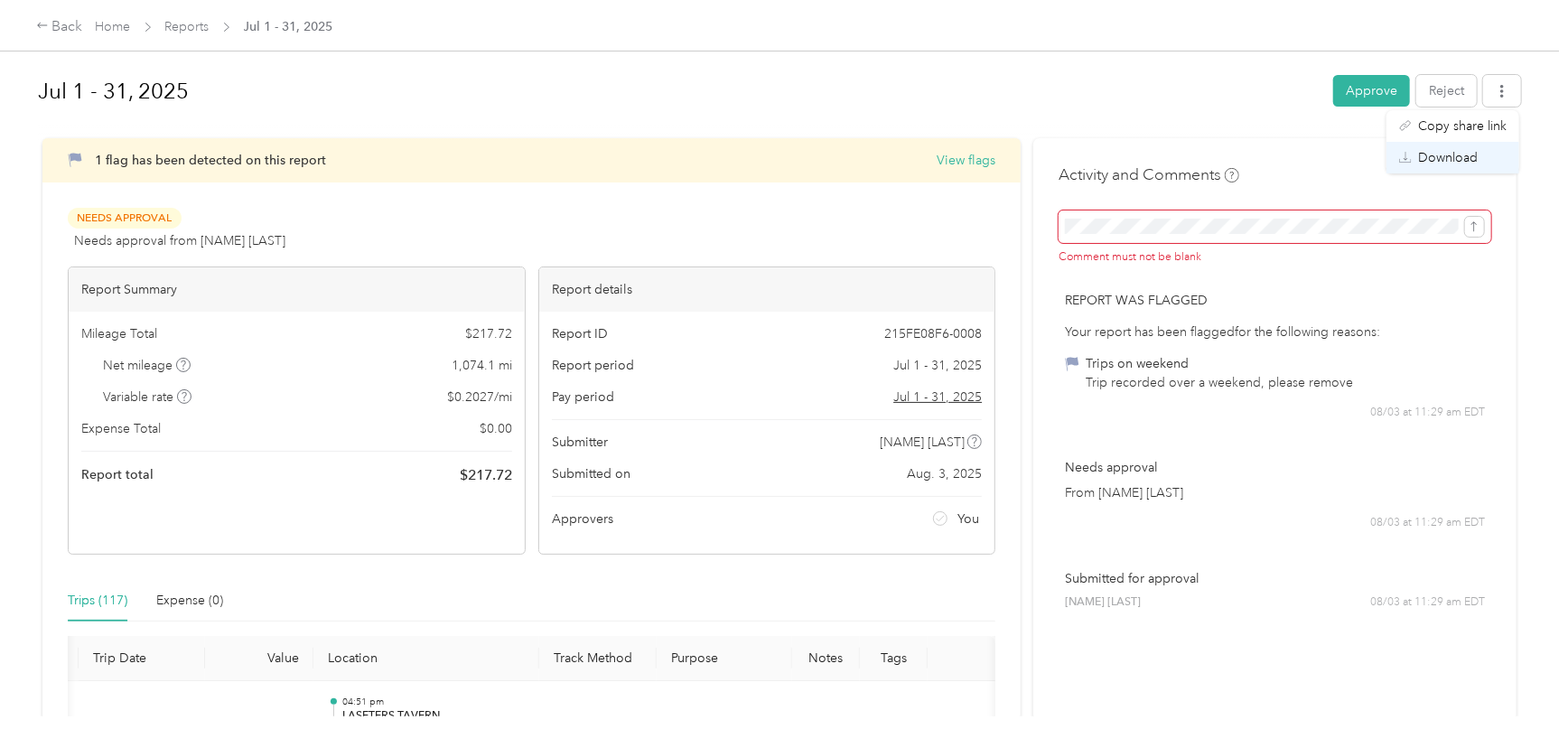 click on "Download" at bounding box center (1448, 157) 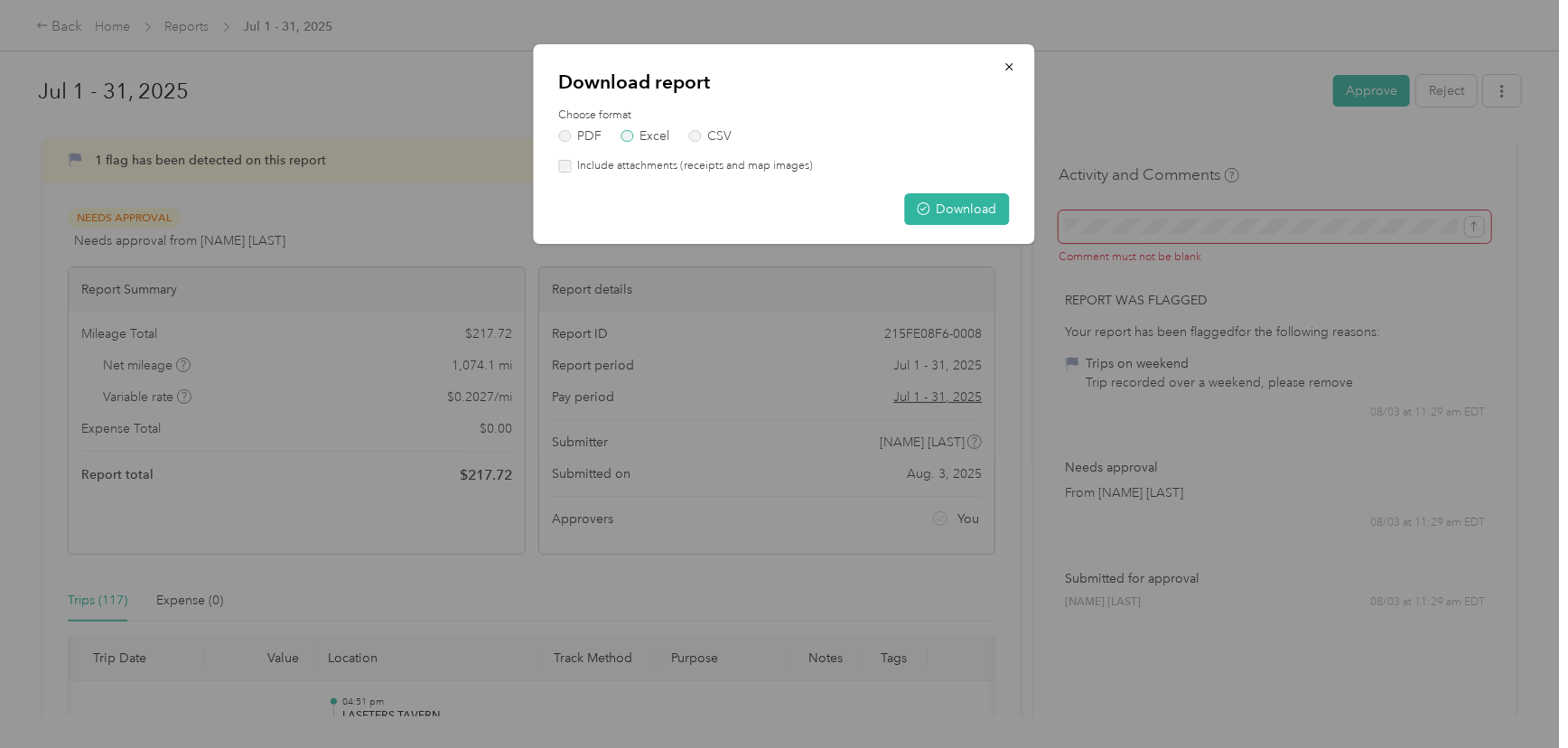 click on "Excel" at bounding box center (645, 136) 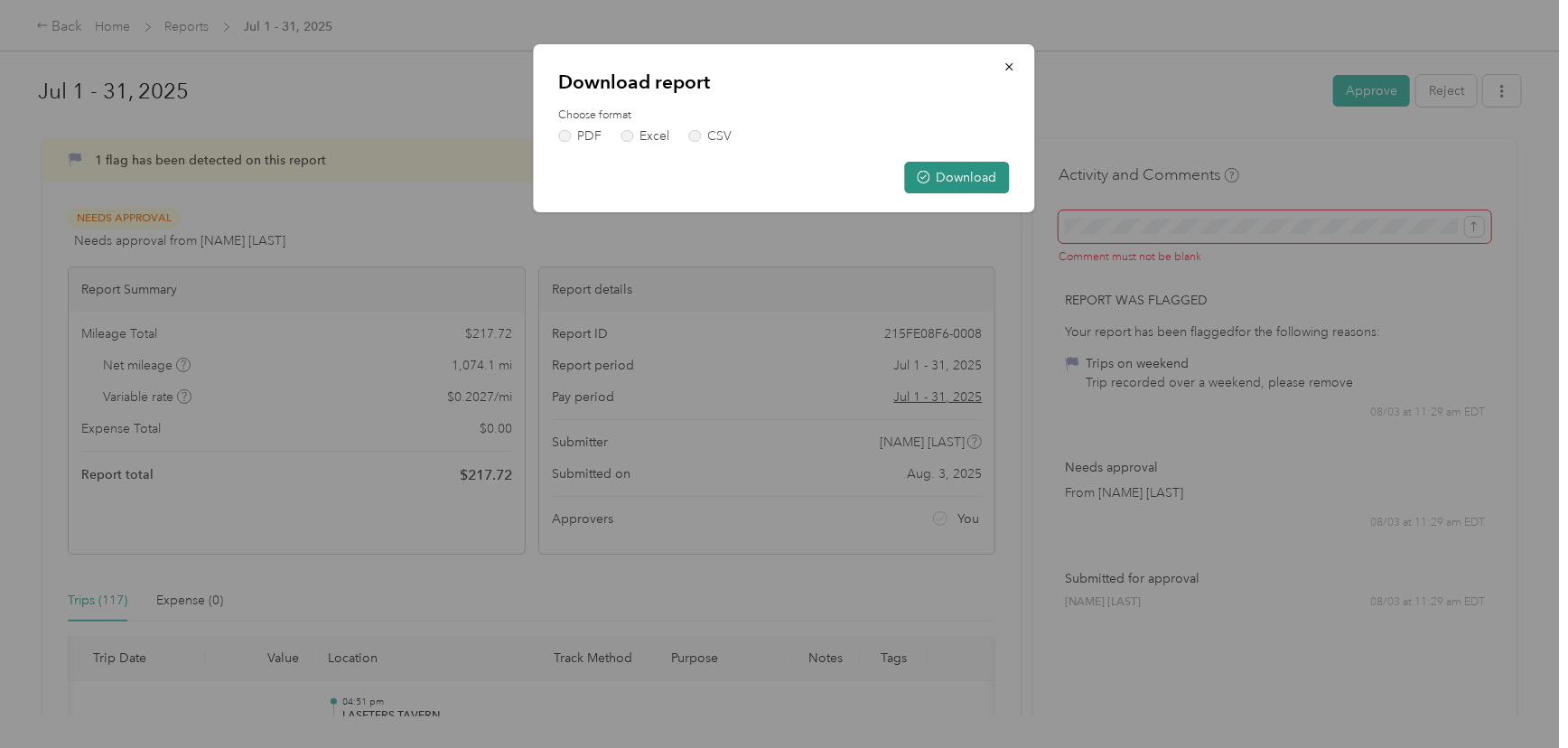 click on "Download" at bounding box center (957, 177) 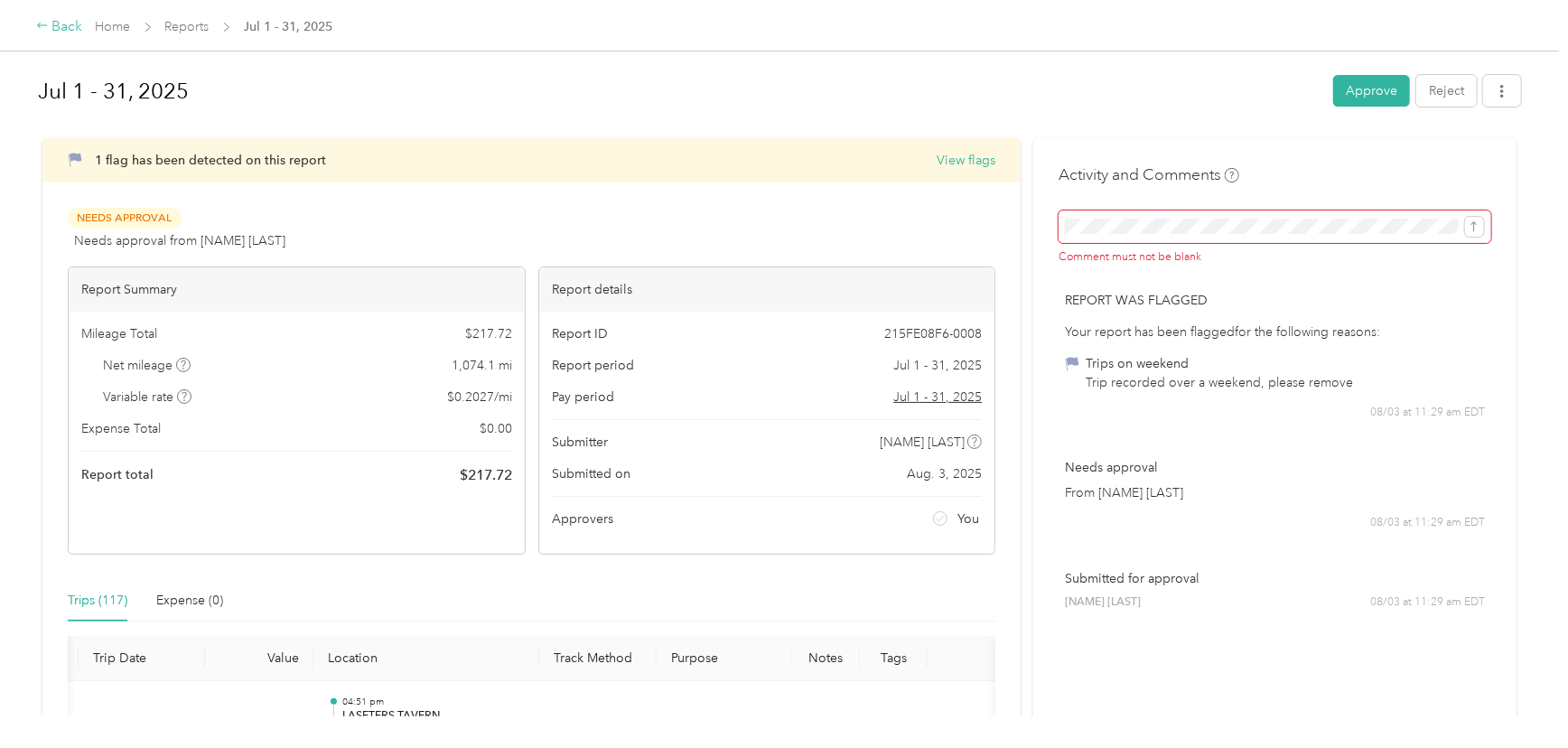 click on "Back" at bounding box center [60, 27] 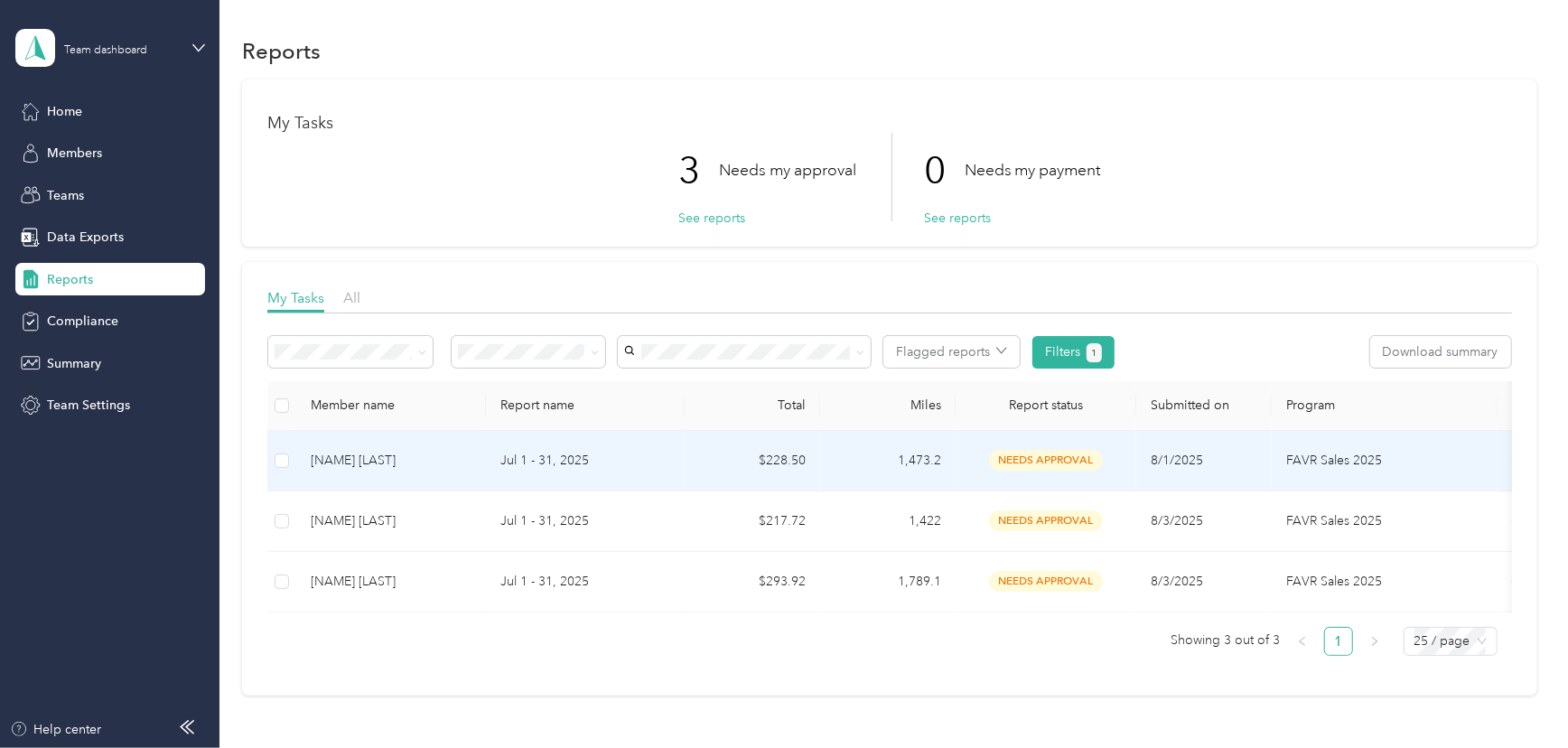 click on "[NAME] [LAST]" at bounding box center (391, 461) 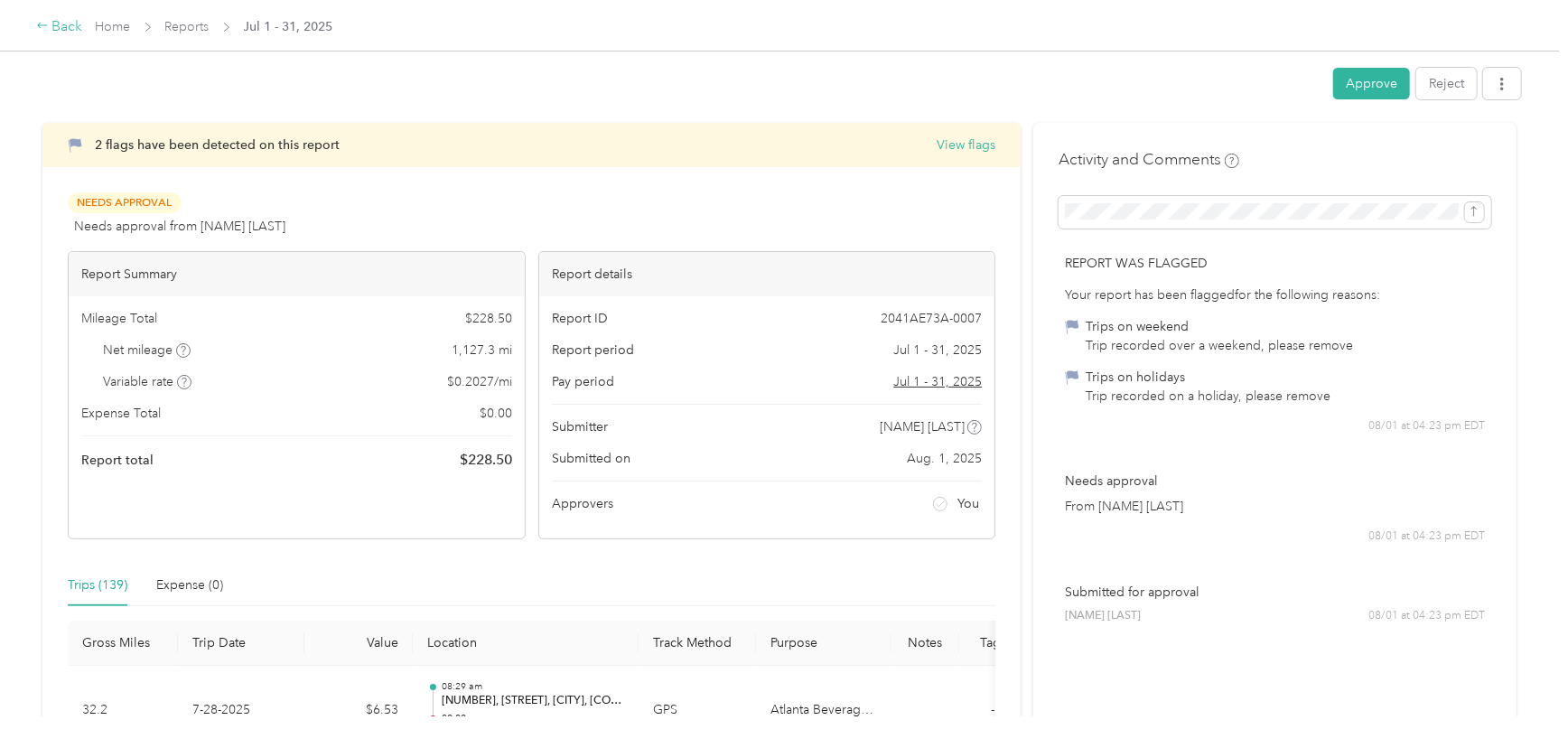 click 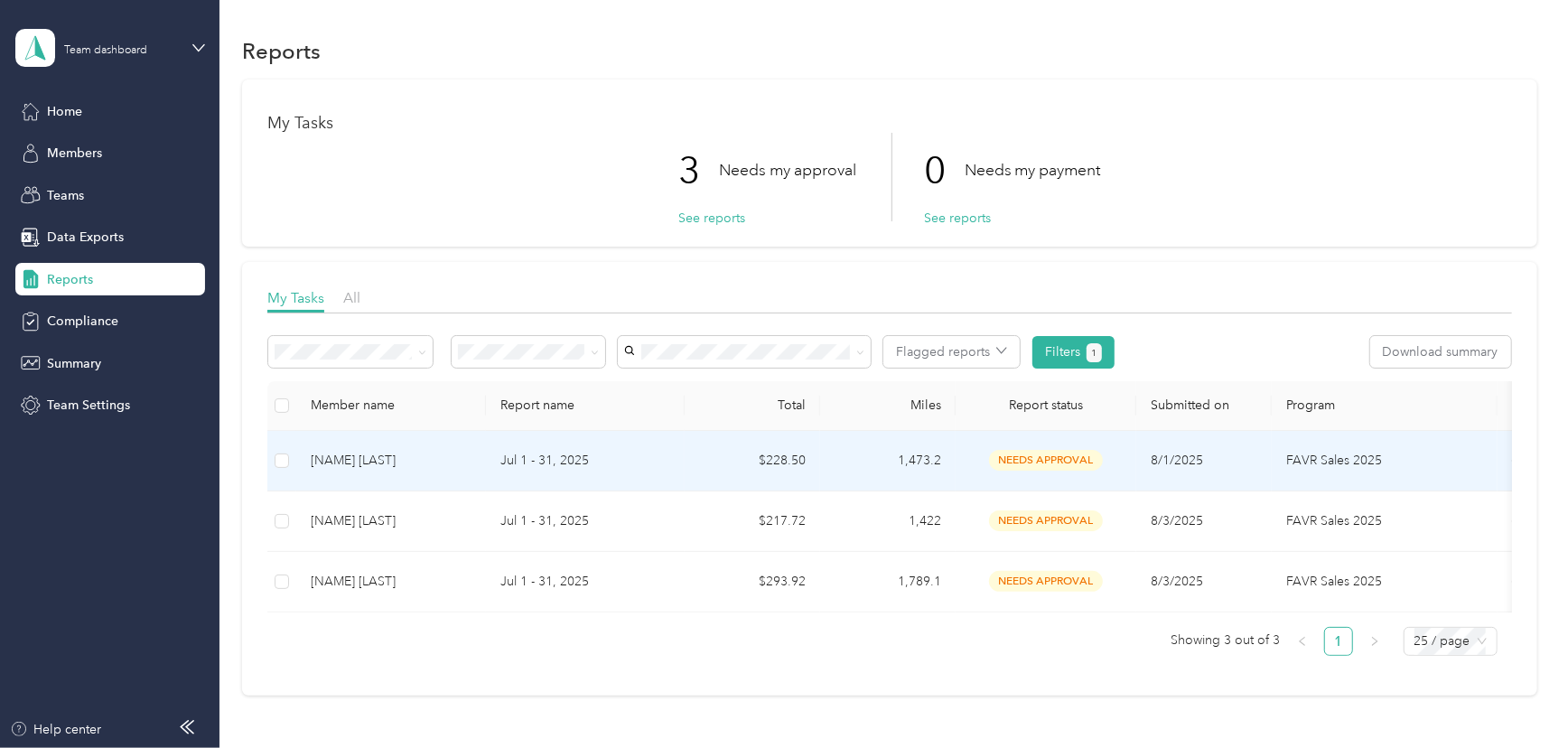 click on "Jul 1 - 31, 2025" at bounding box center [585, 461] 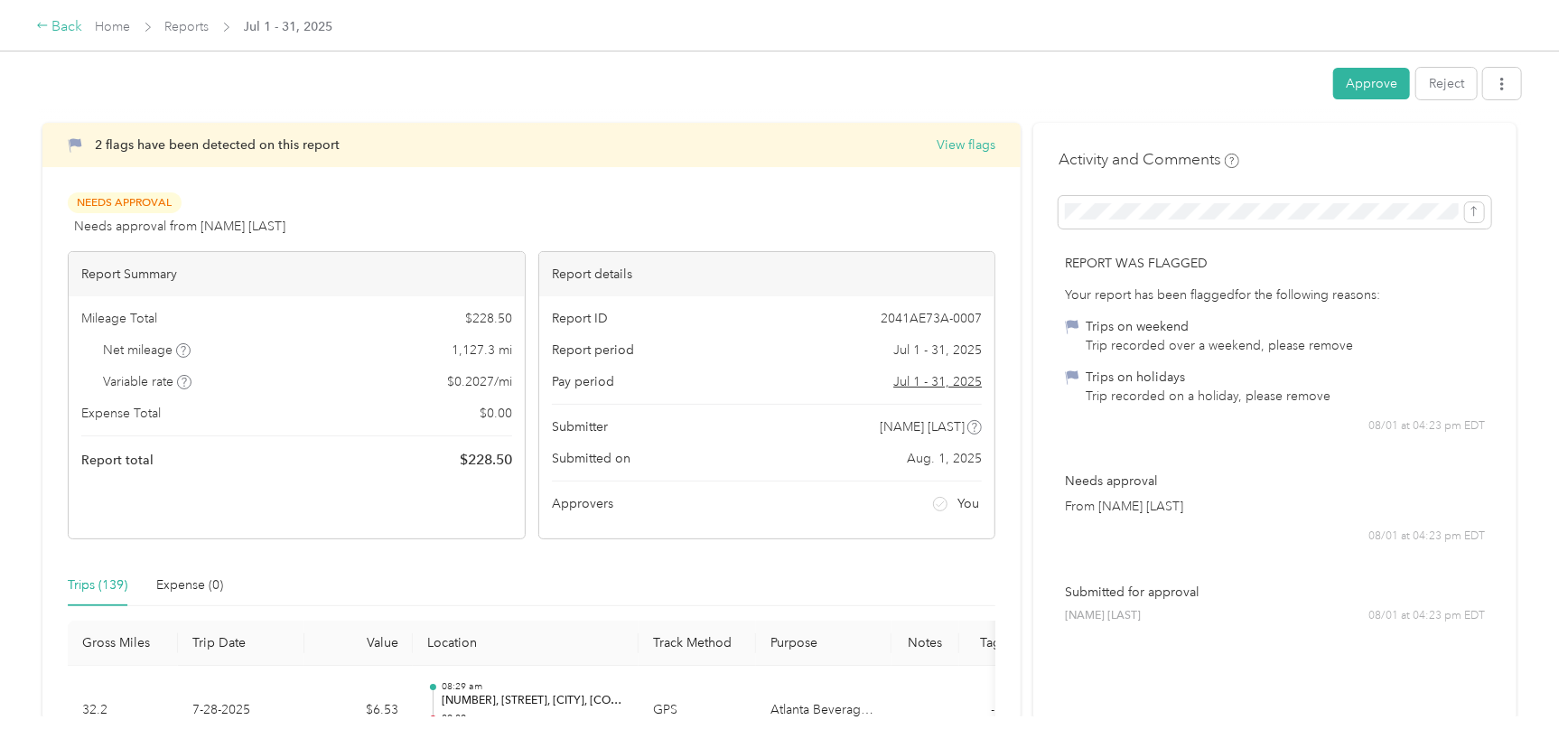 click on "Back" at bounding box center [60, 27] 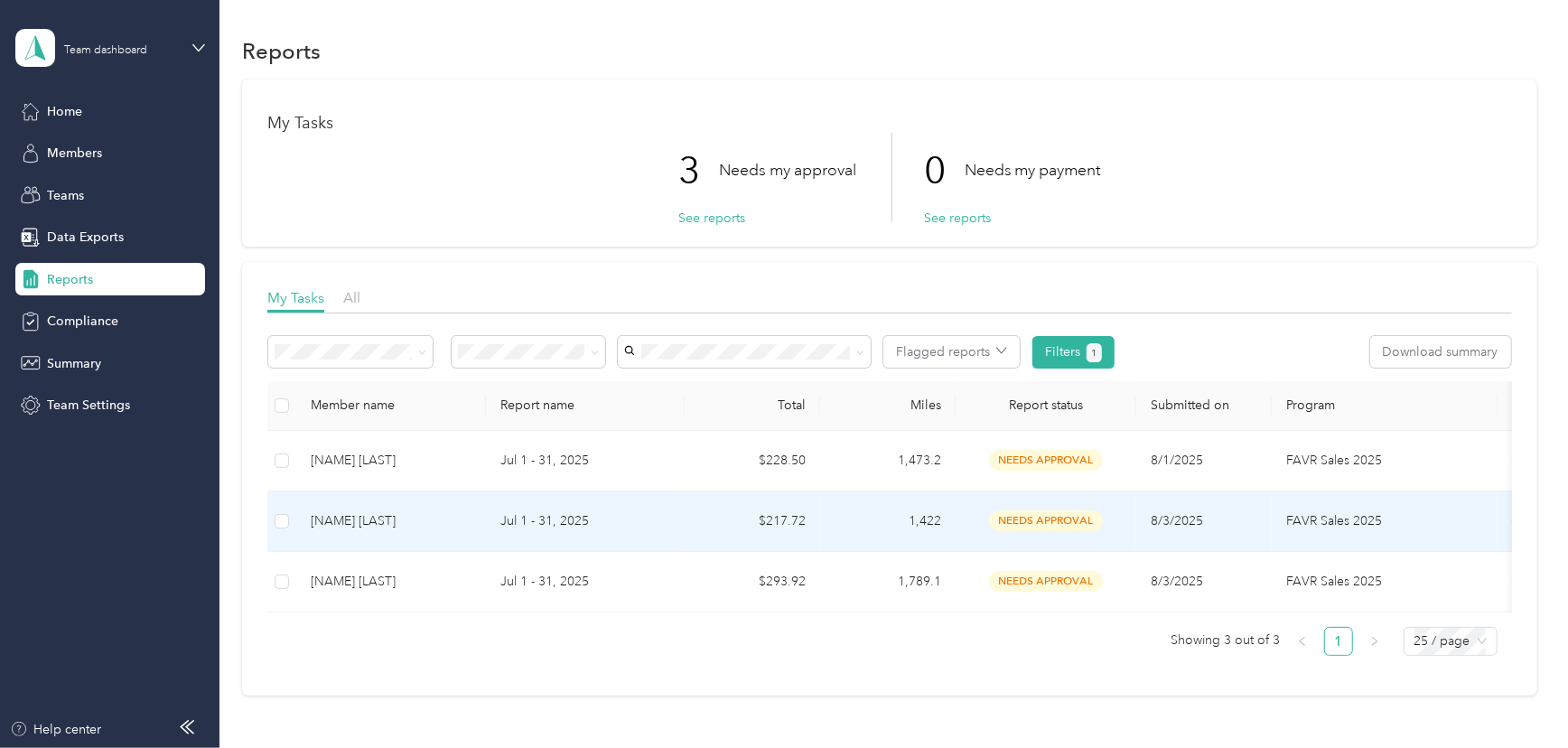 click on "Jul 1 - 31, 2025" at bounding box center [585, 521] 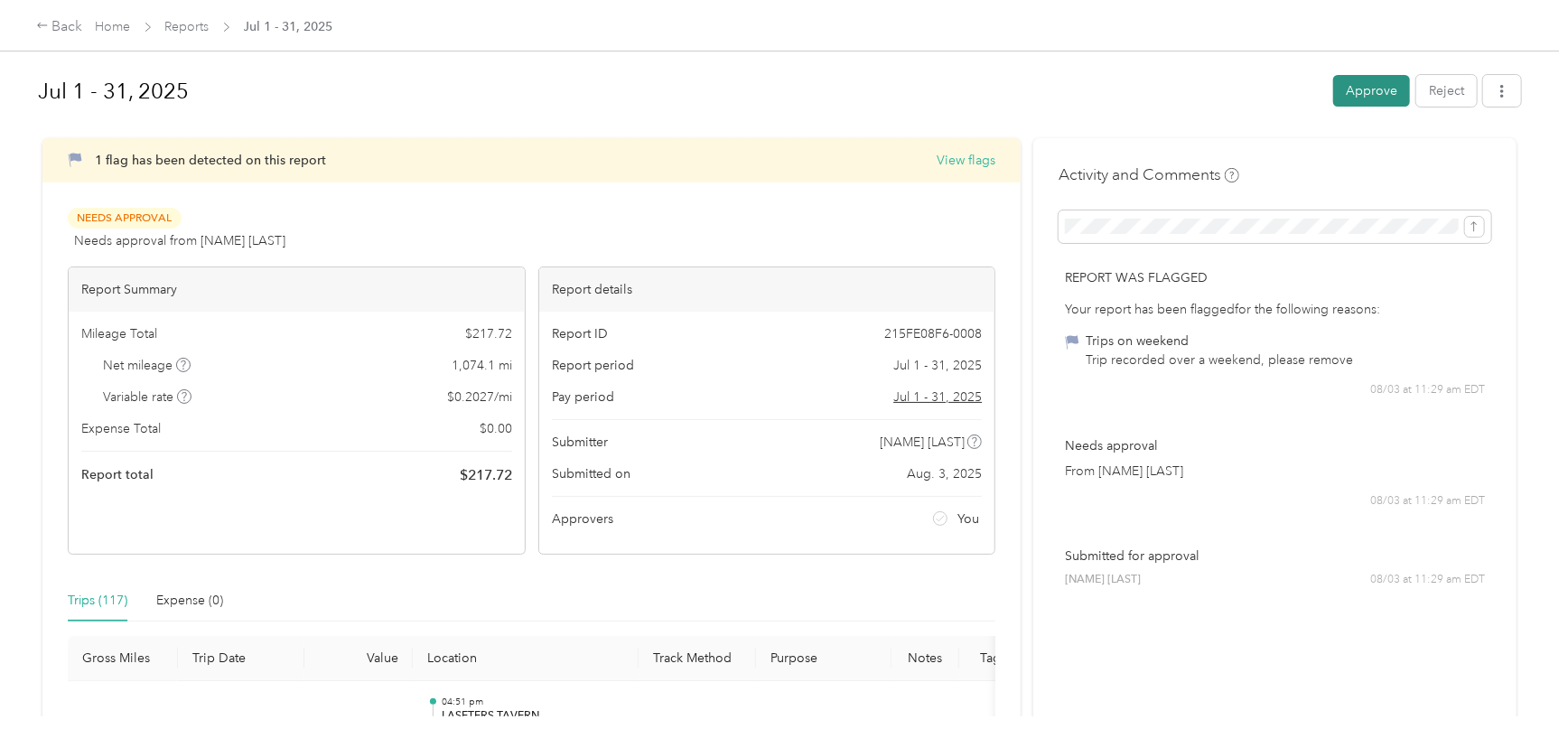 click on "Approve" at bounding box center [1371, 90] 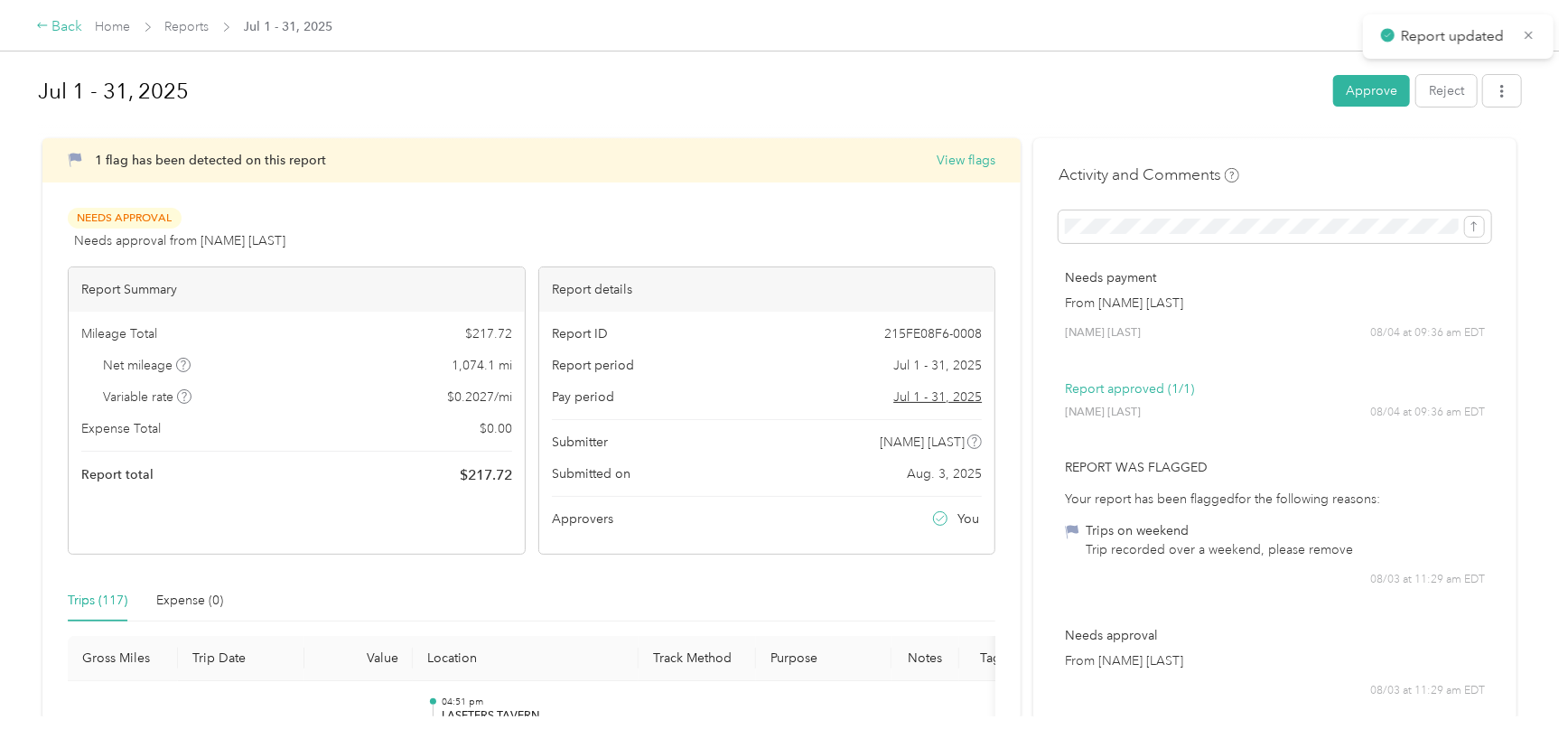 click on "Back" at bounding box center [60, 27] 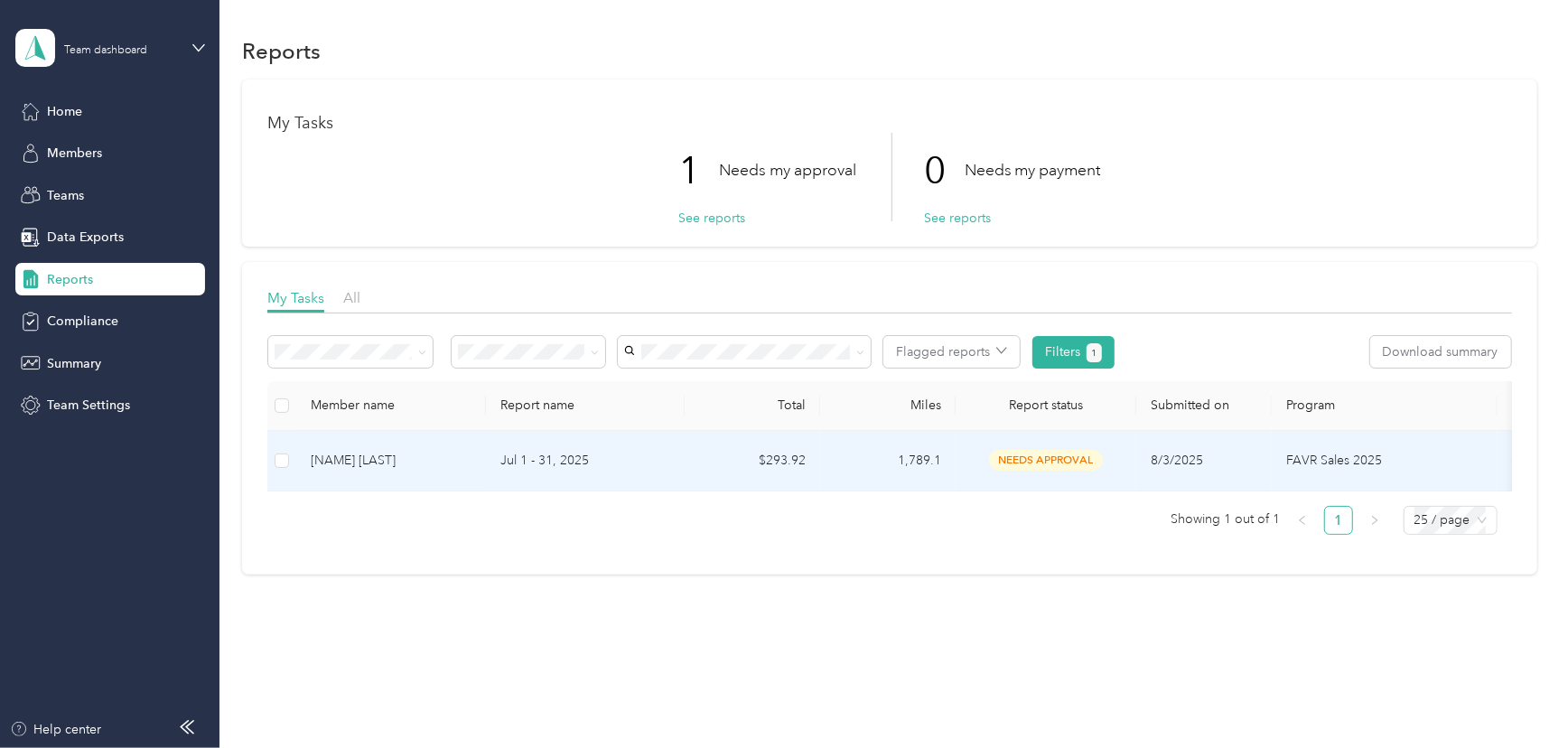 click on "[NAME] [LAST]" at bounding box center (391, 461) 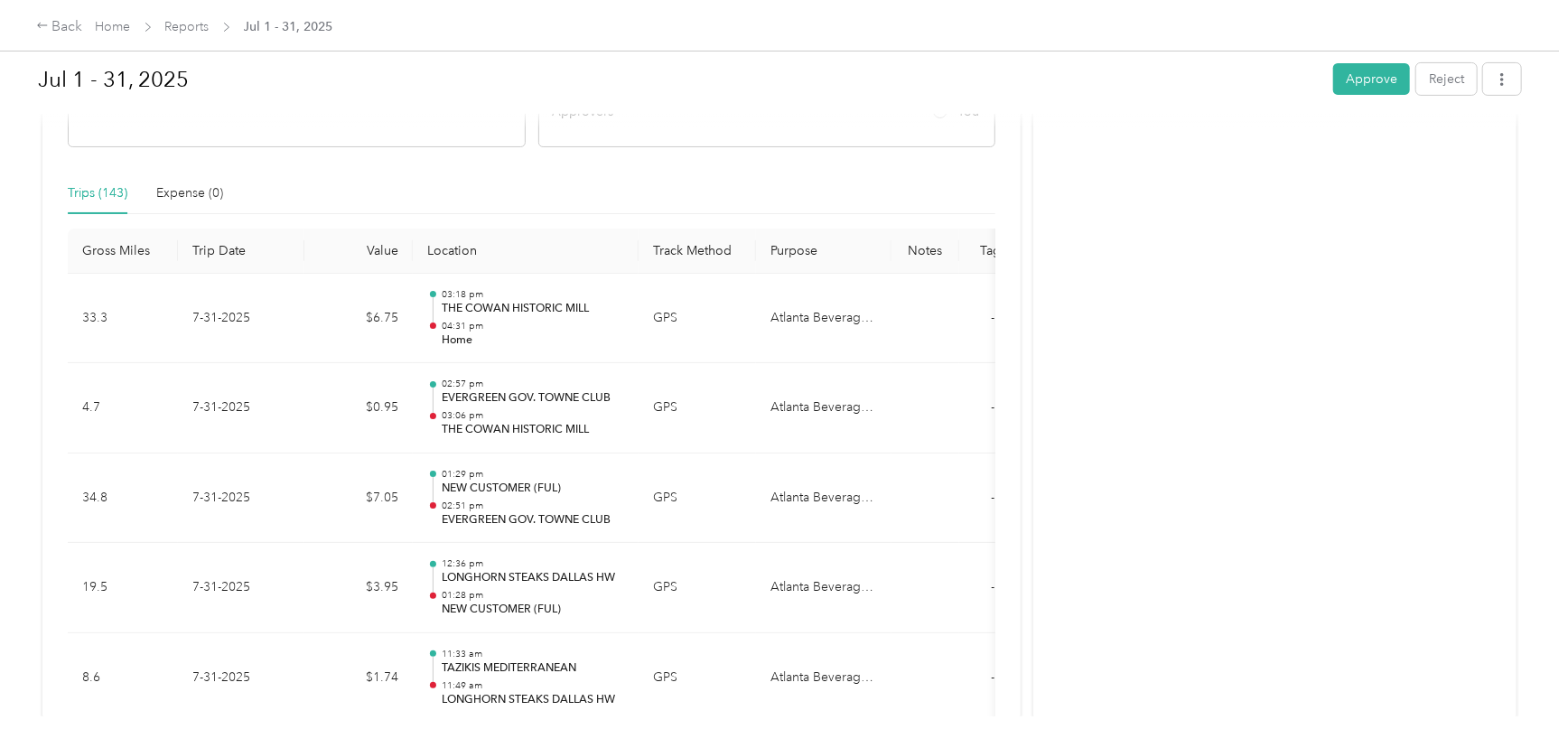 scroll, scrollTop: 410, scrollLeft: 0, axis: vertical 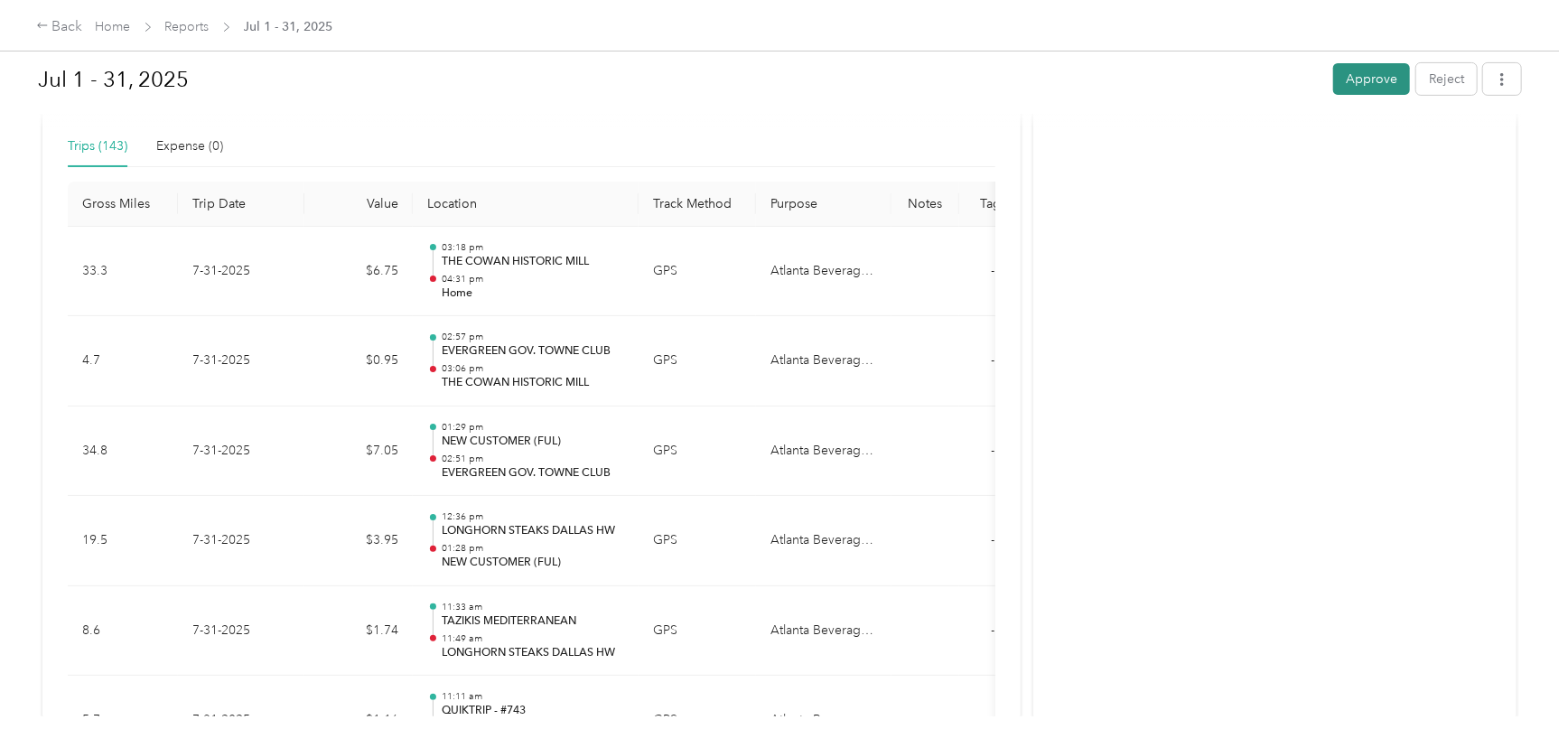 click on "Approve" at bounding box center [1371, 79] 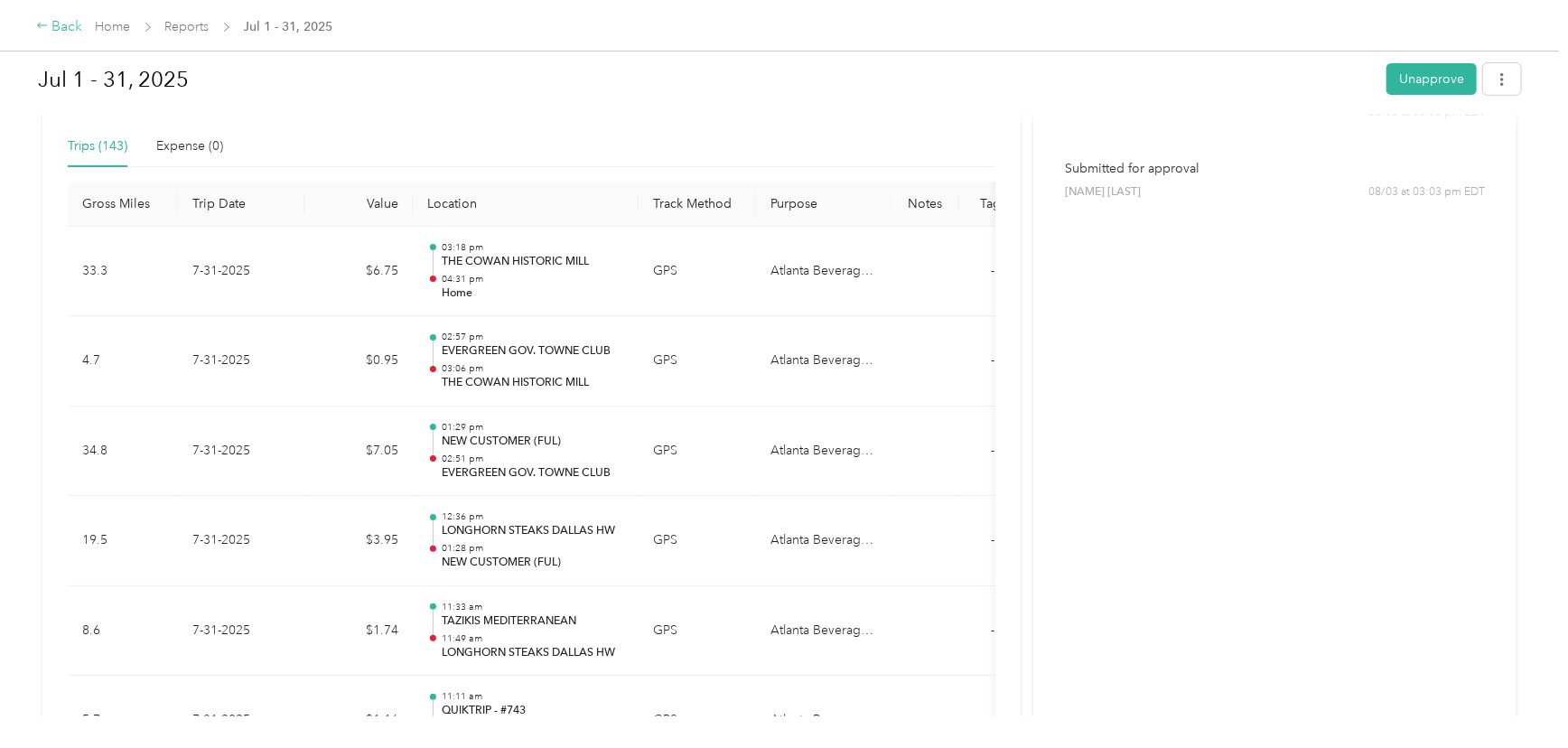 click on "Back" at bounding box center (60, 27) 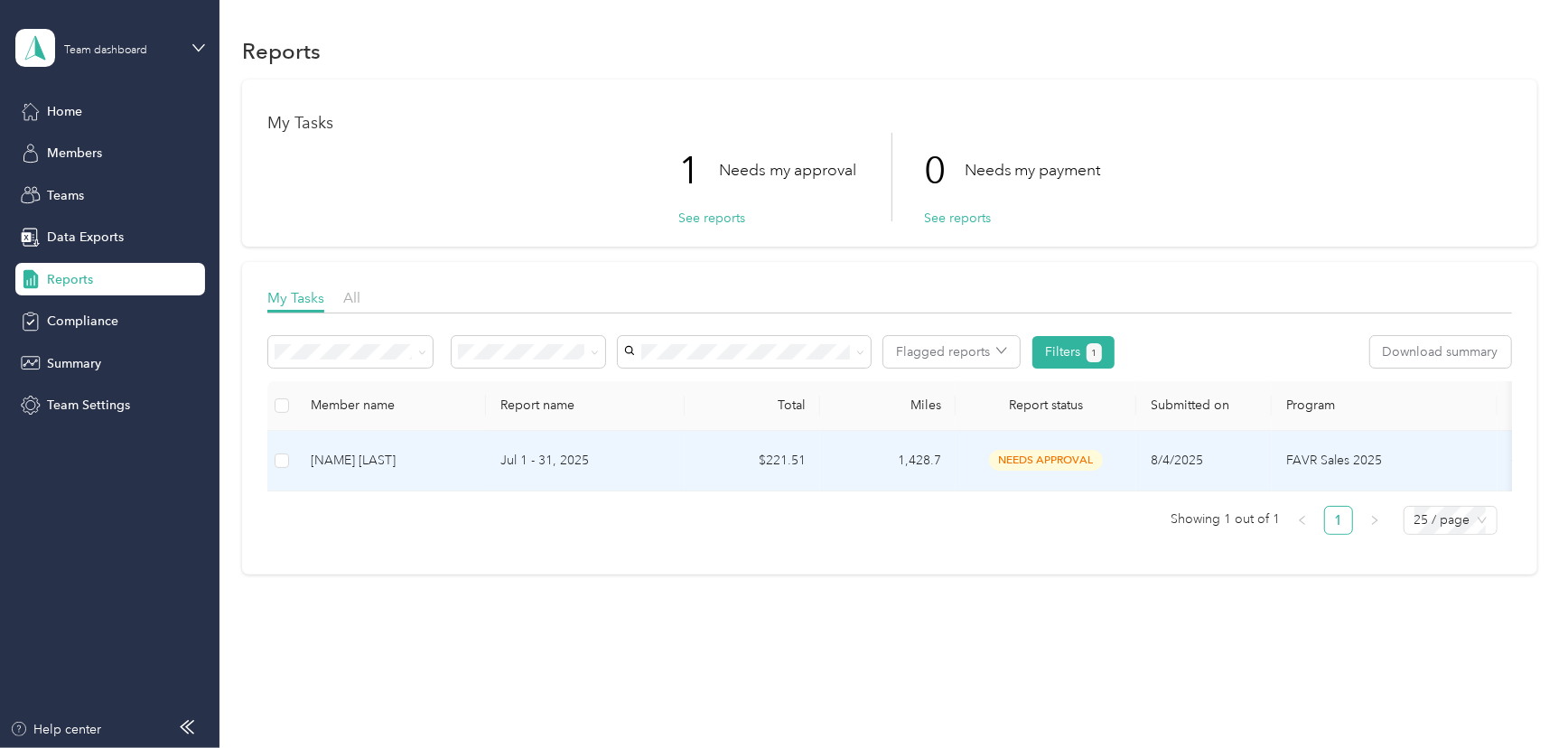 click on "Jul 1 - 31, 2025" at bounding box center (585, 461) 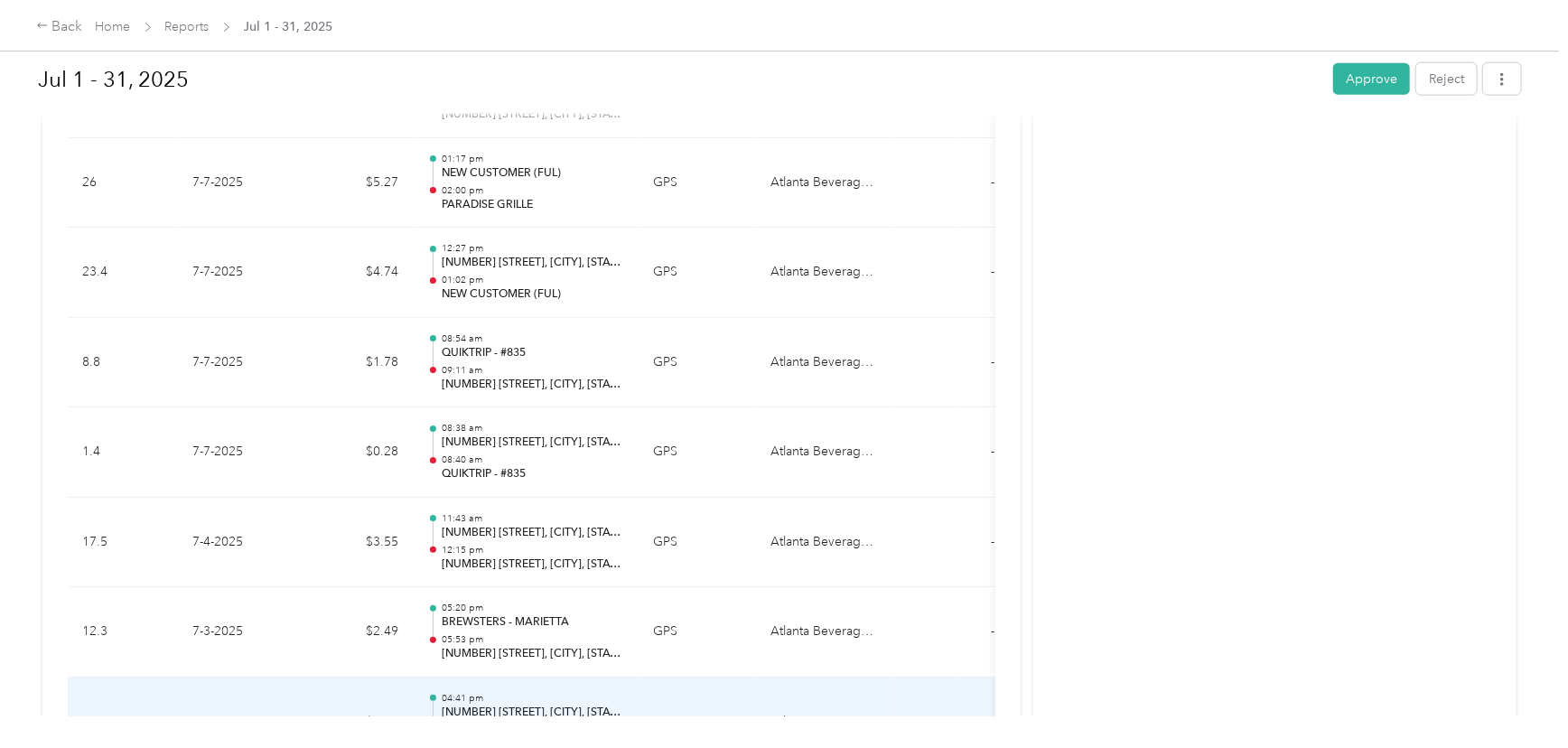scroll, scrollTop: 10035, scrollLeft: 0, axis: vertical 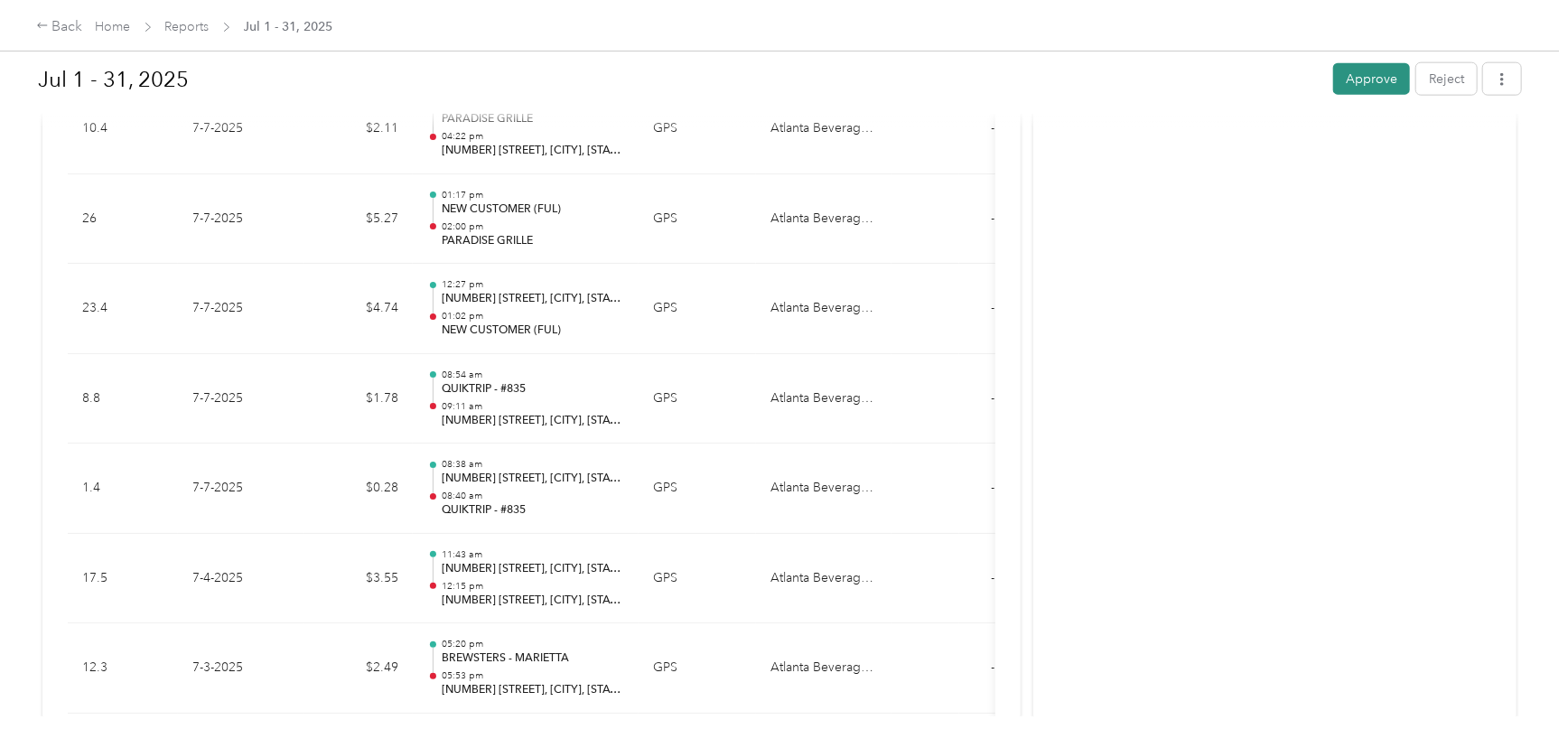 click on "Approve" at bounding box center (1371, 79) 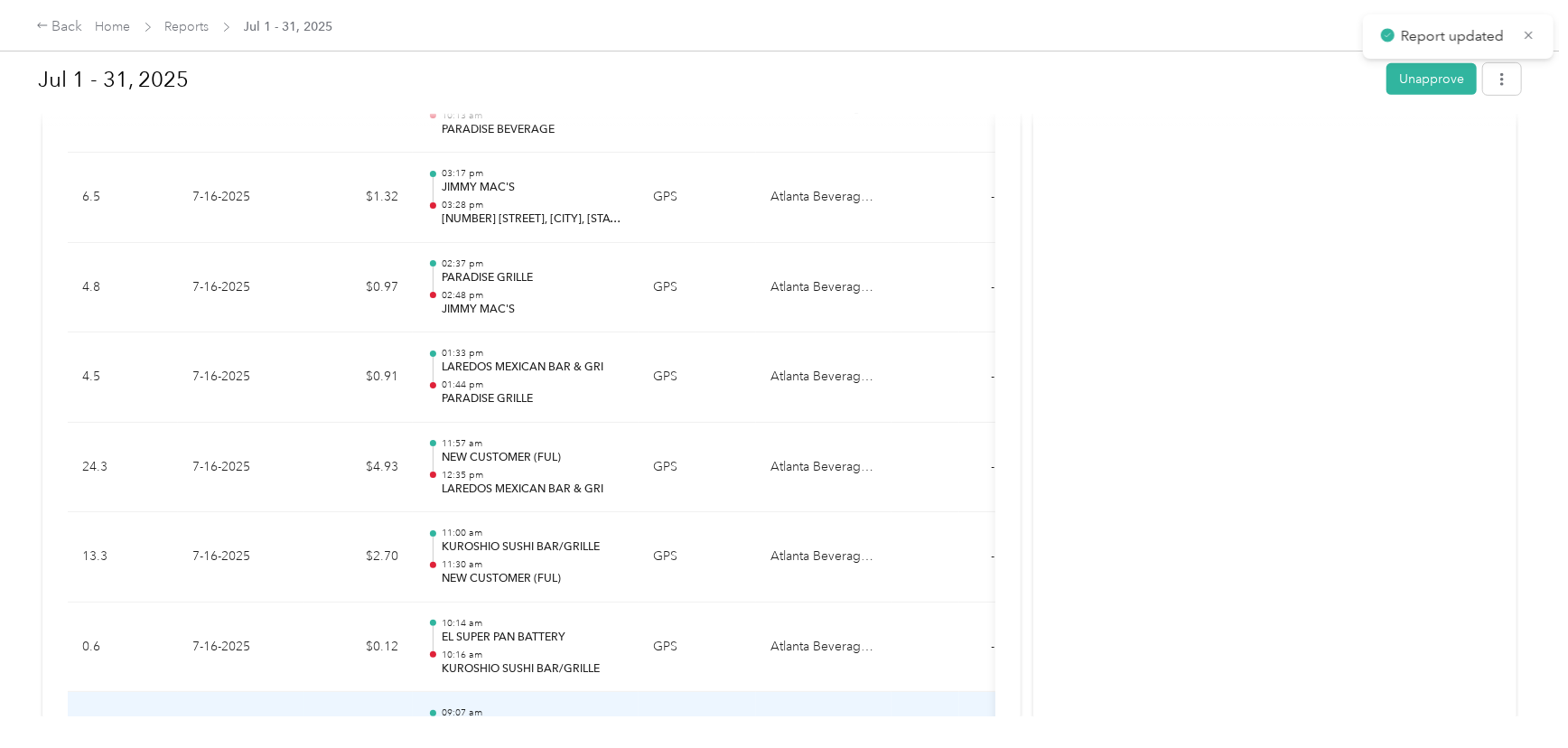scroll, scrollTop: 4652, scrollLeft: 0, axis: vertical 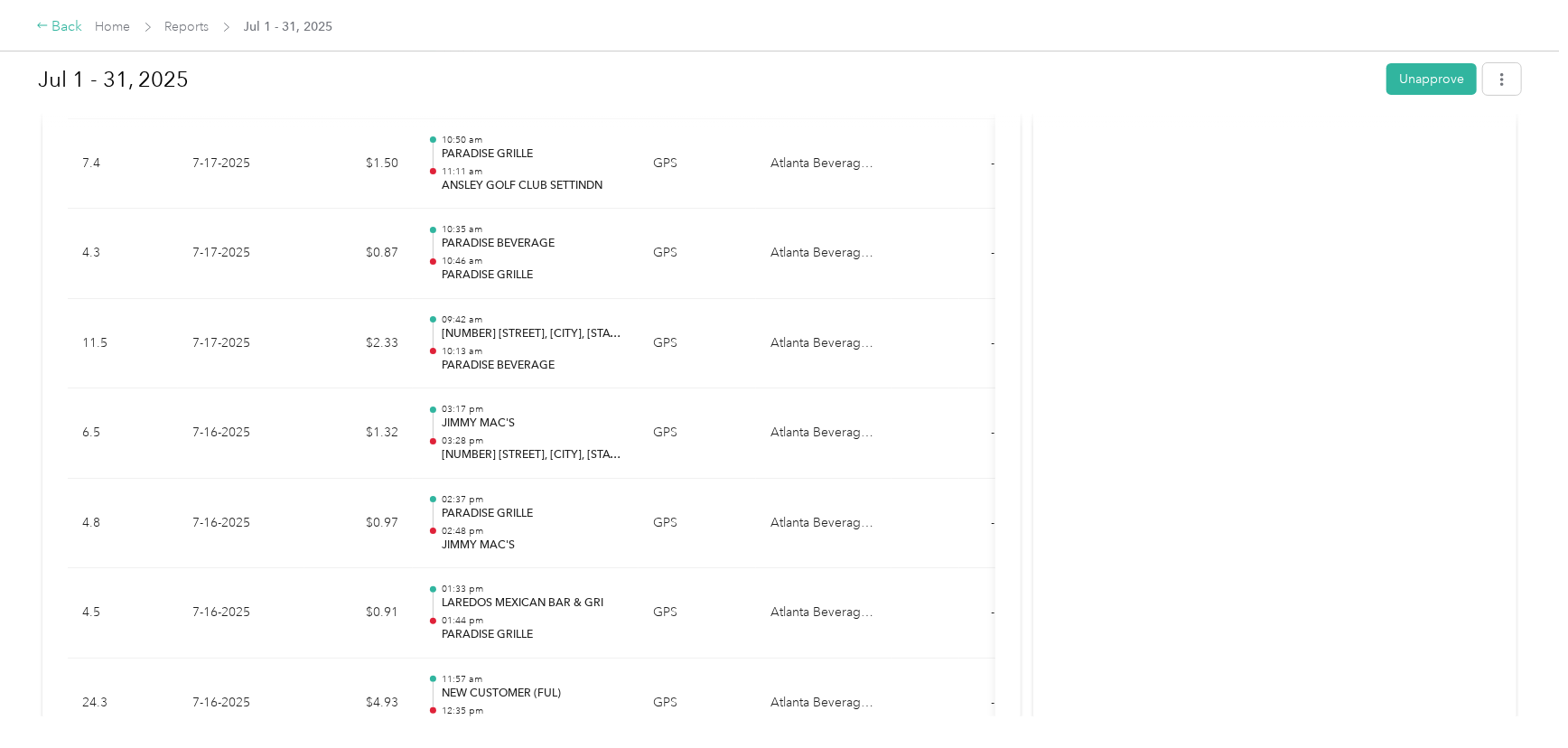 click on "Back" at bounding box center [60, 27] 